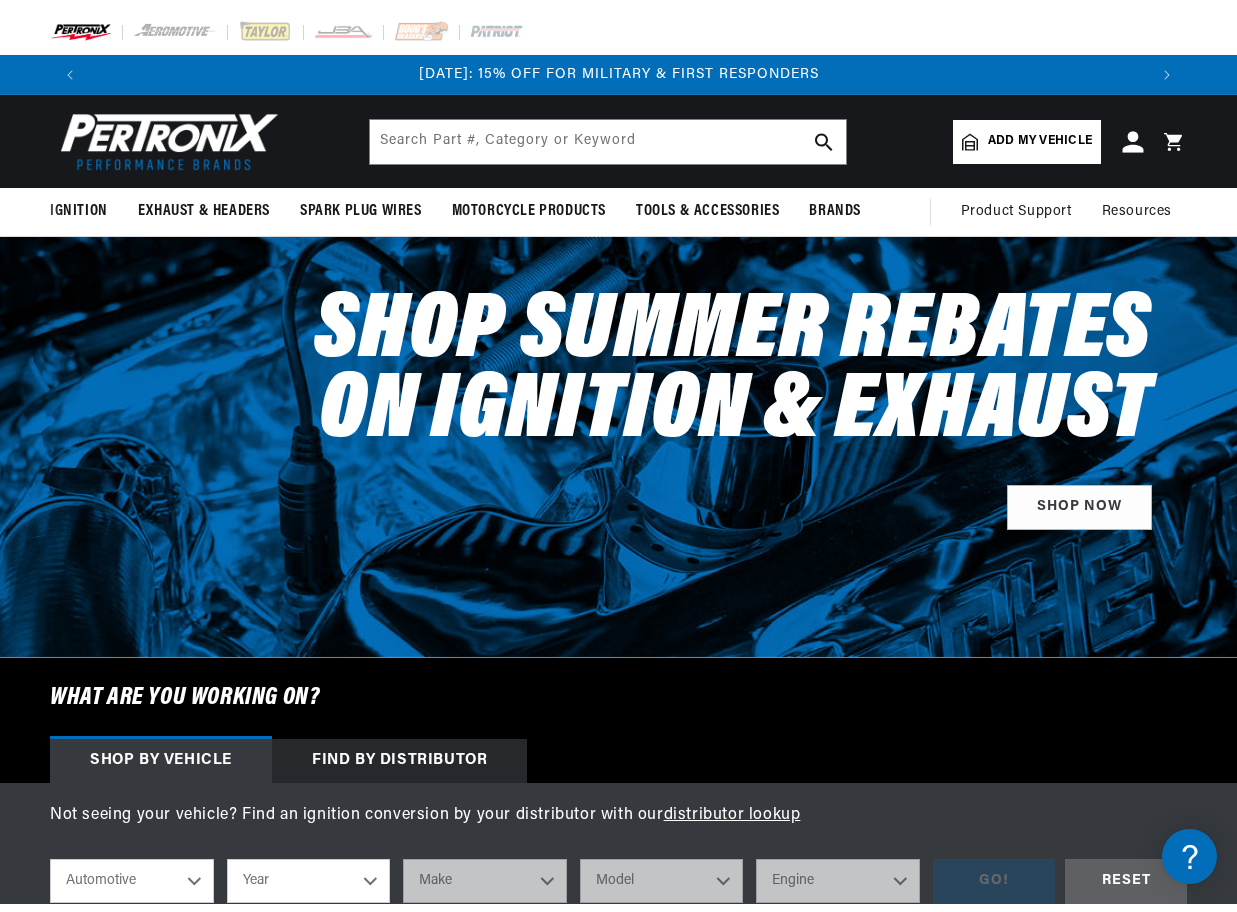 scroll, scrollTop: 0, scrollLeft: 0, axis: both 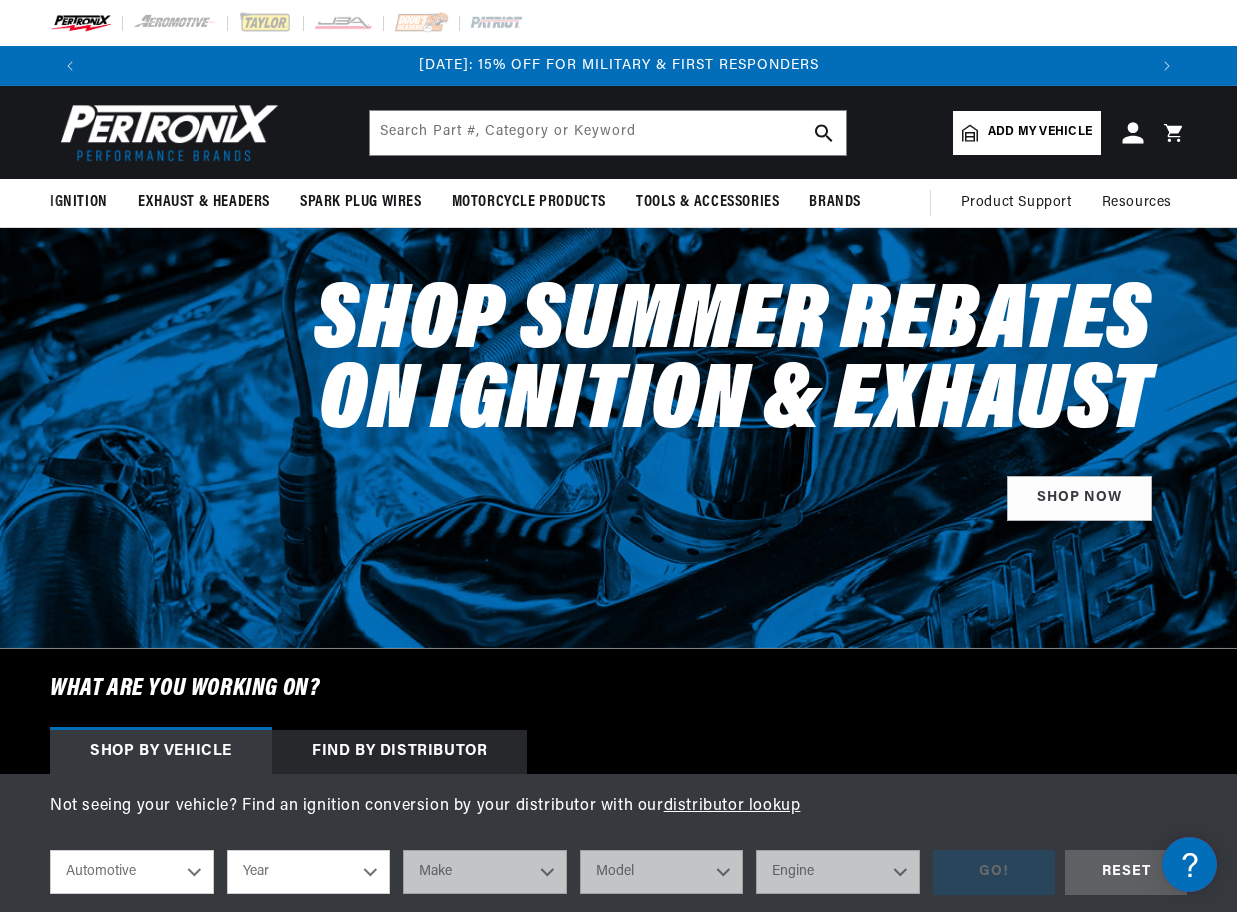 click 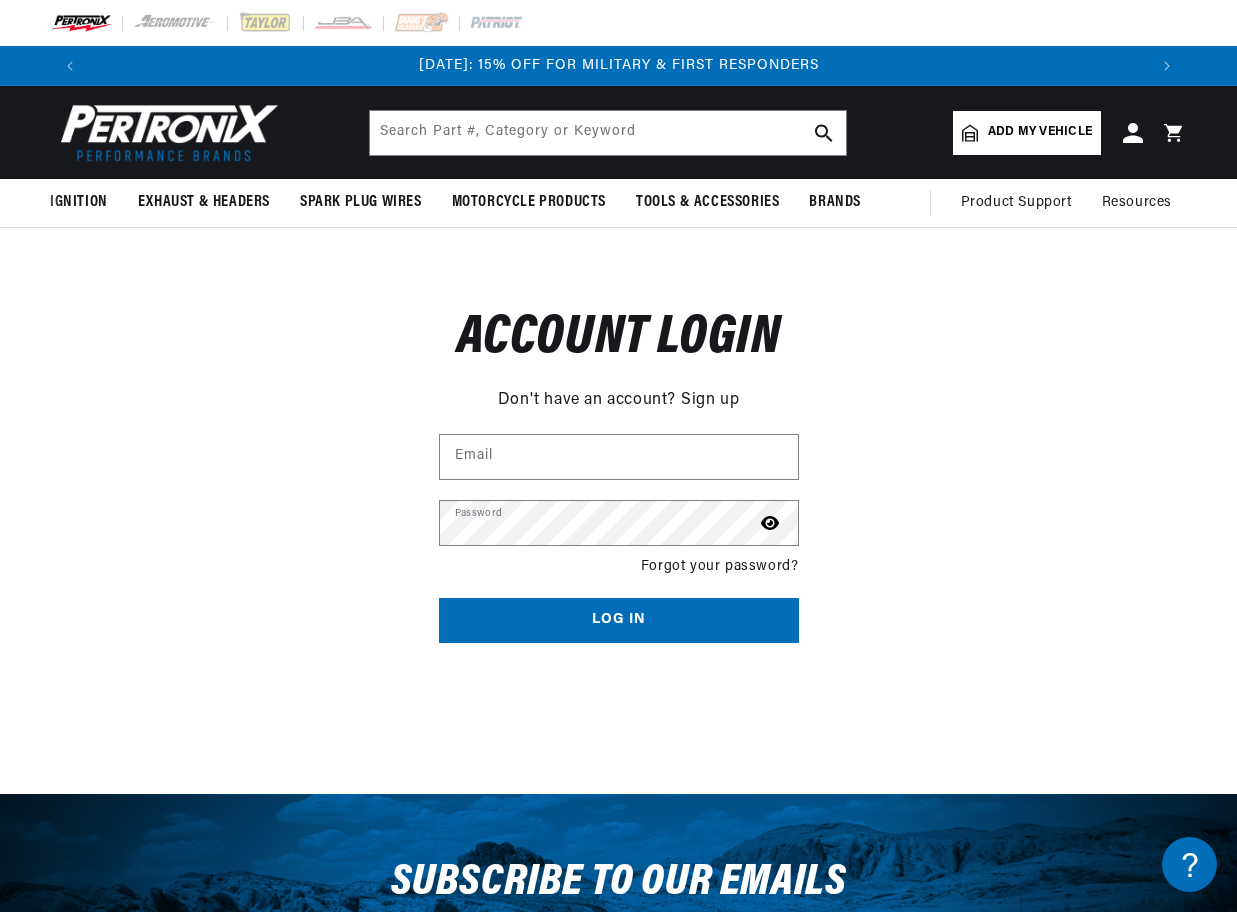 scroll, scrollTop: 0, scrollLeft: 0, axis: both 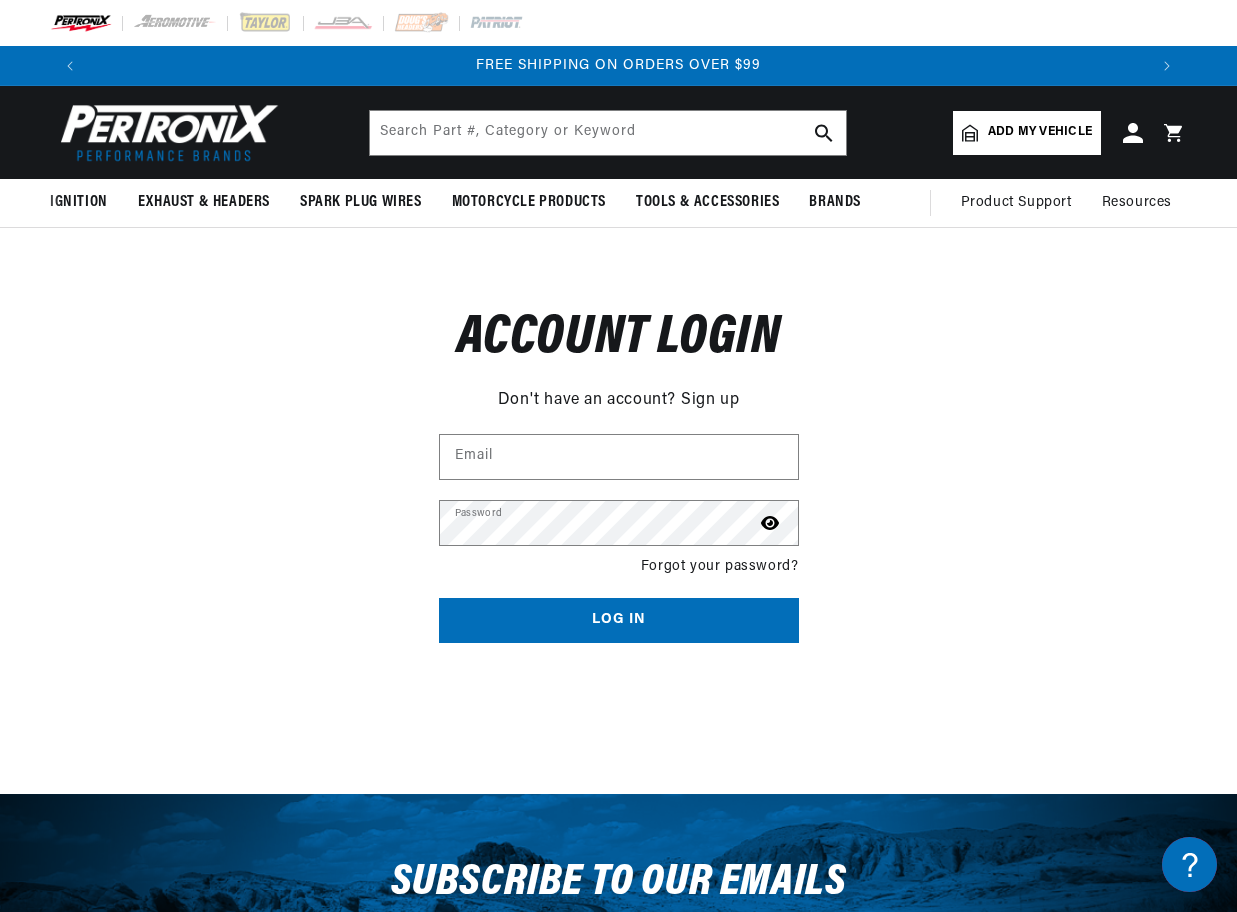 click on "Reset your password
Don't have an account?
Sign up
Email
Submit
Cancel
Account login
Don't have an account?
Sign up
Email
Password
Forgot your password?
Log in" at bounding box center (618, 460) 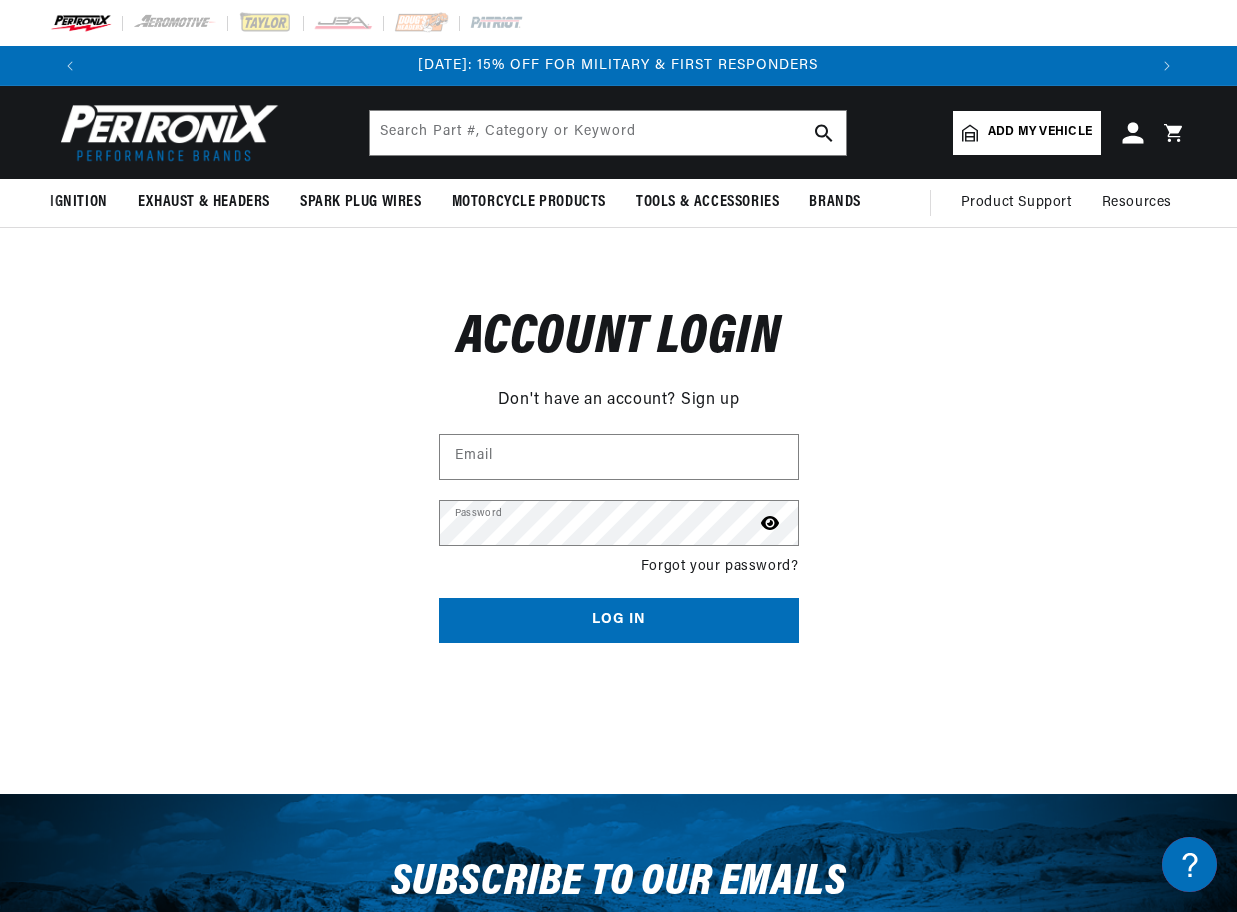 scroll, scrollTop: 0, scrollLeft: 0, axis: both 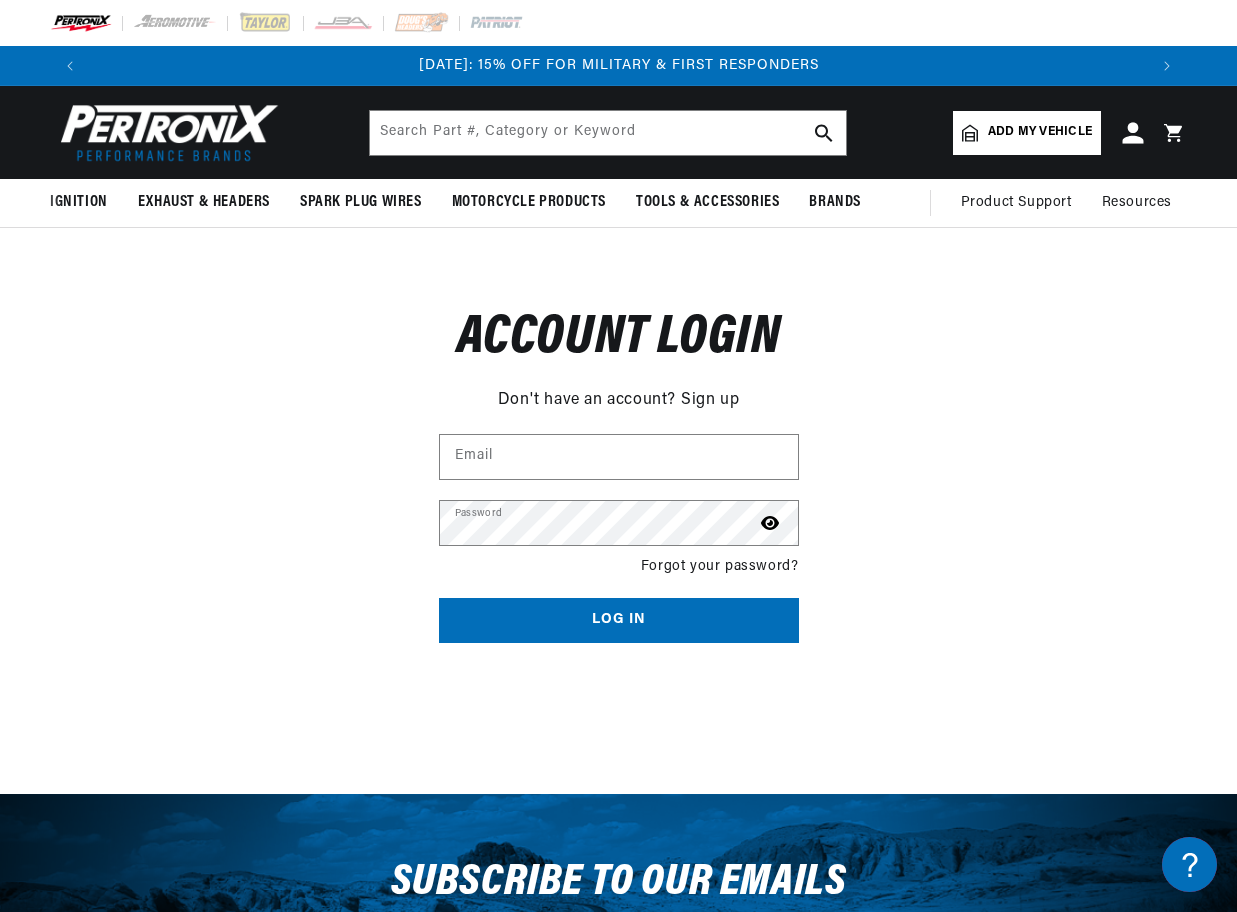 click 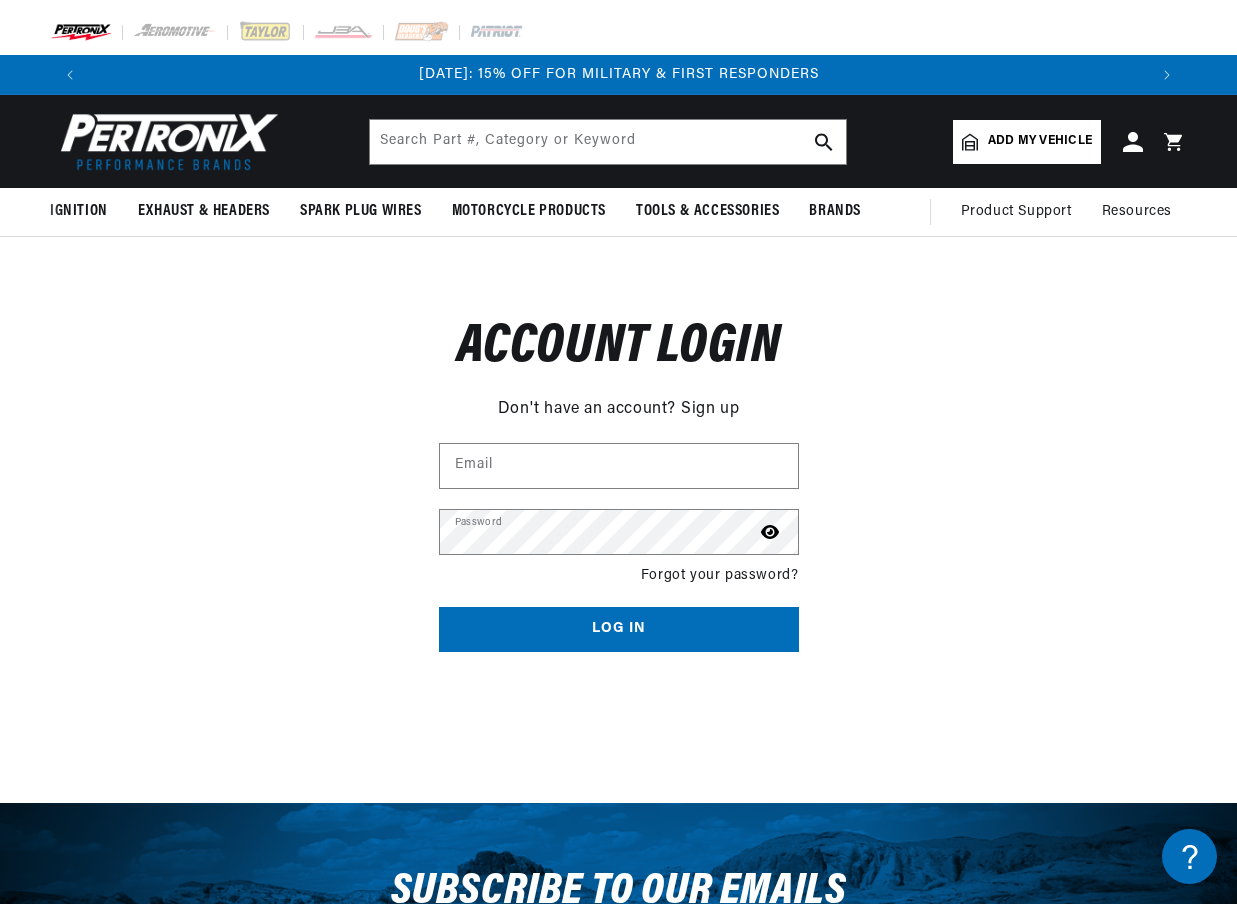 scroll, scrollTop: 0, scrollLeft: 0, axis: both 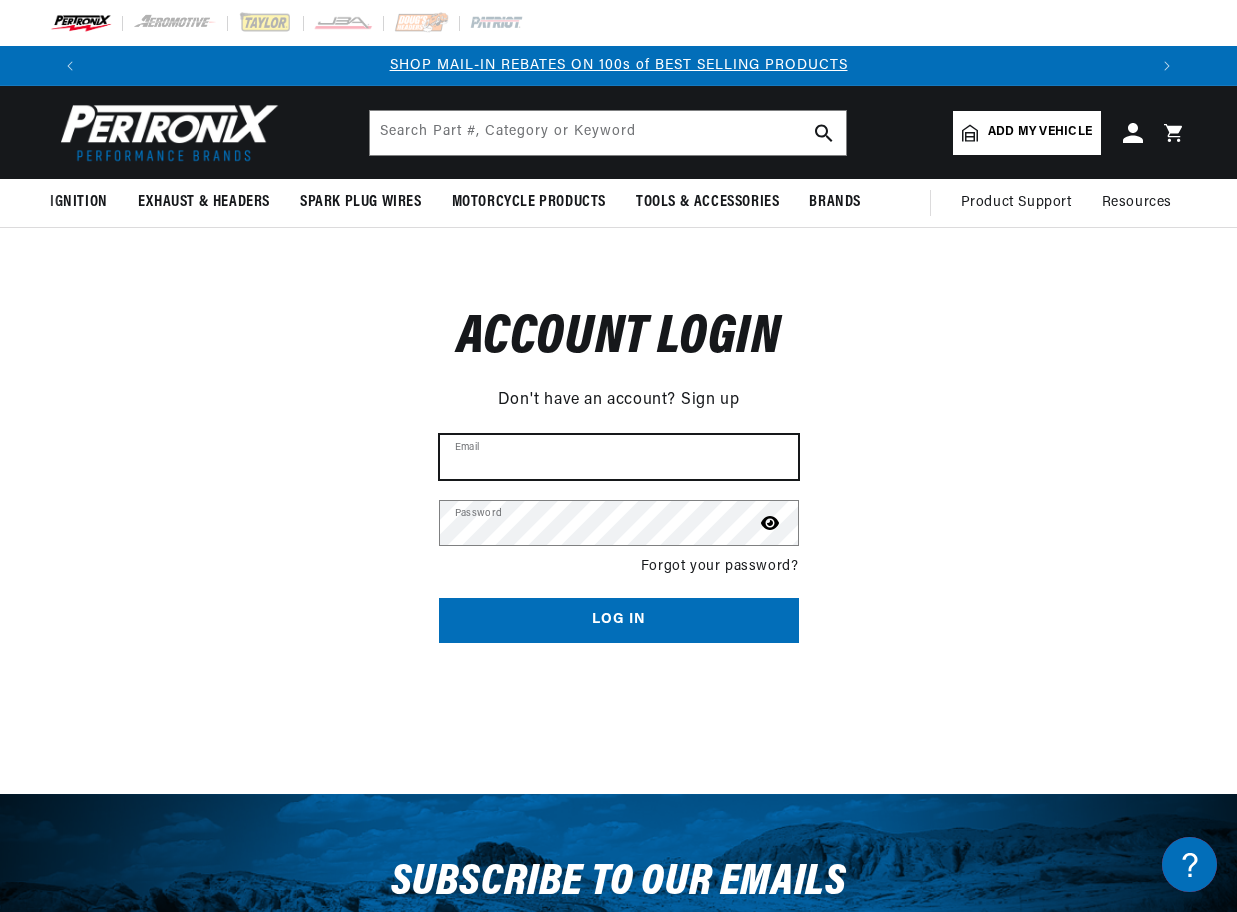 click on "Email" at bounding box center [619, 457] 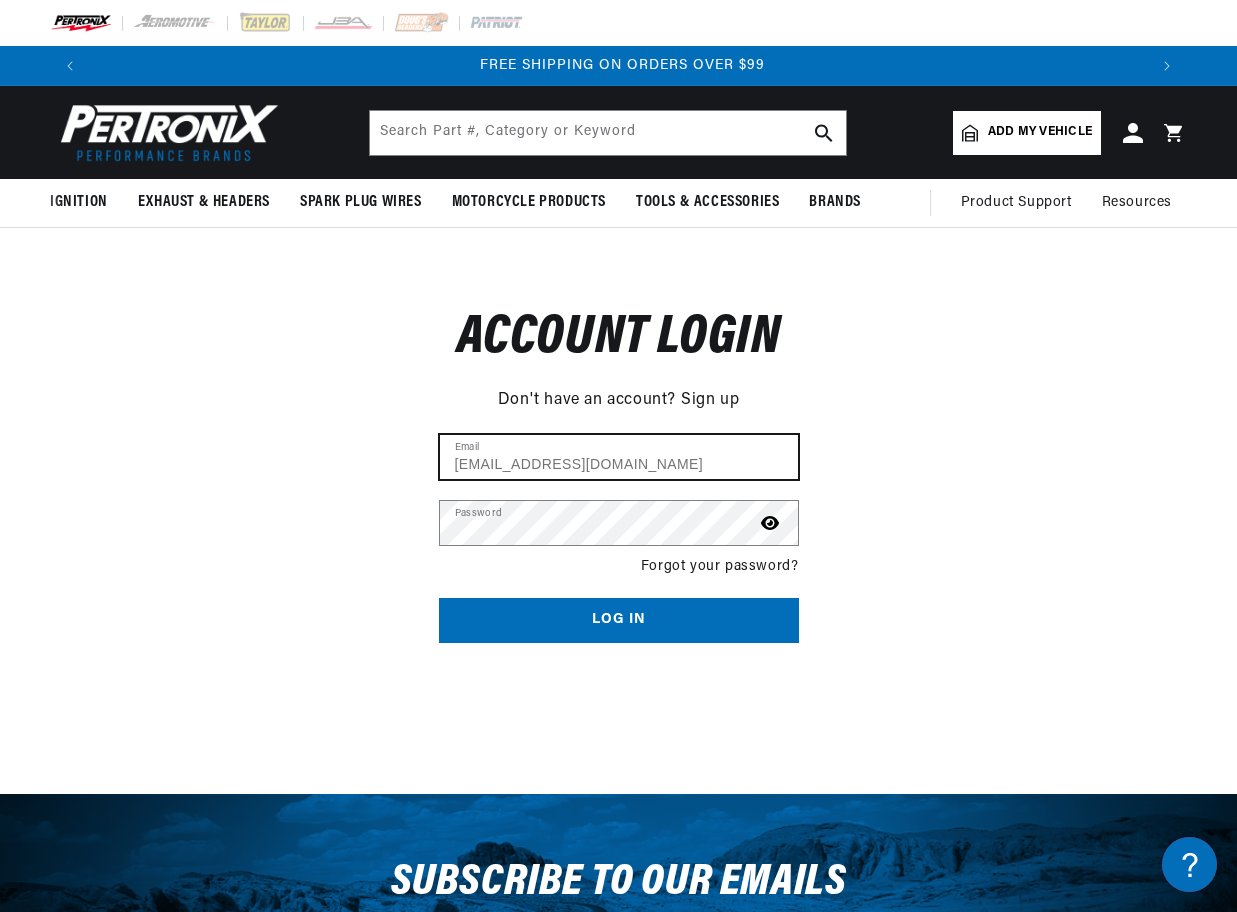 scroll, scrollTop: 0, scrollLeft: 2114, axis: horizontal 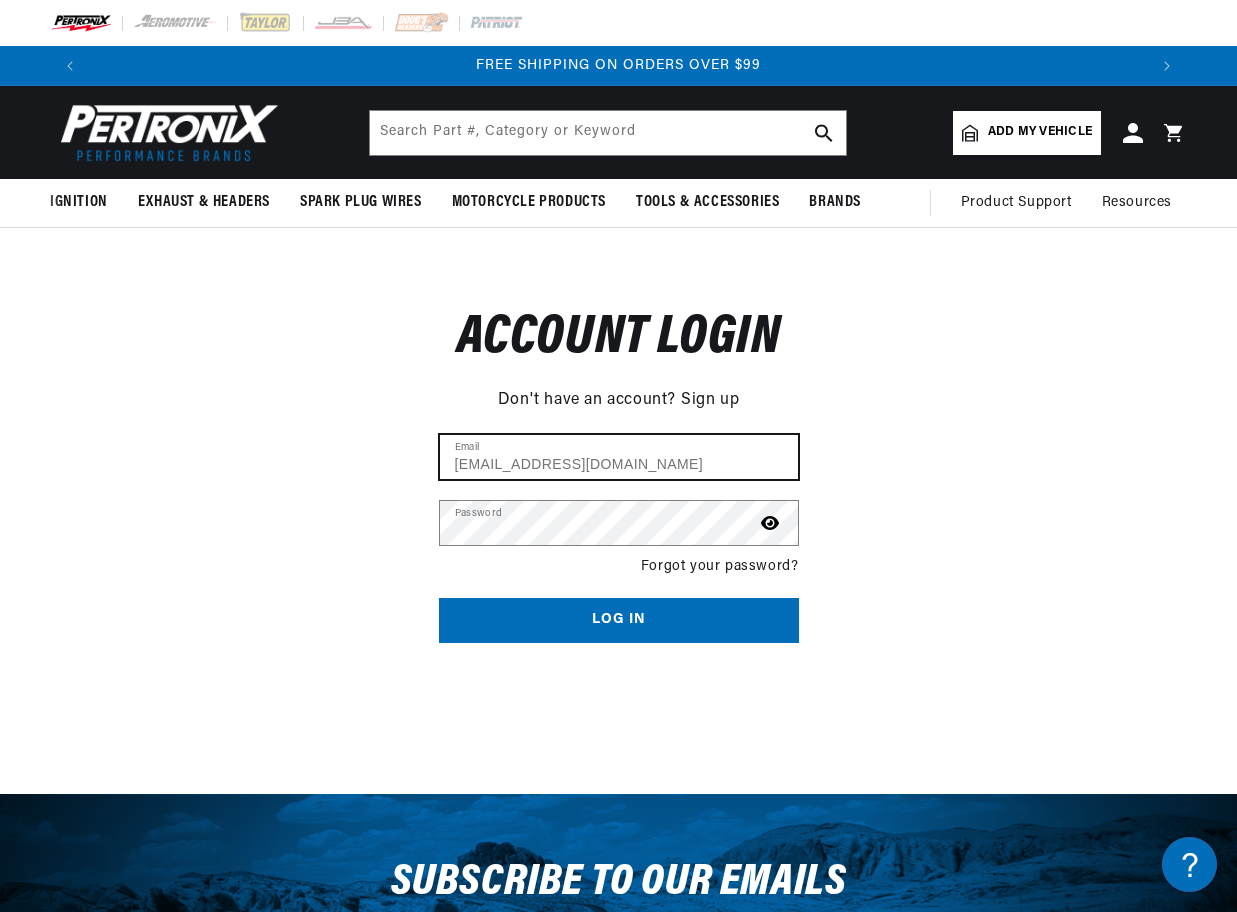 type on "[EMAIL_ADDRESS][DOMAIN_NAME]" 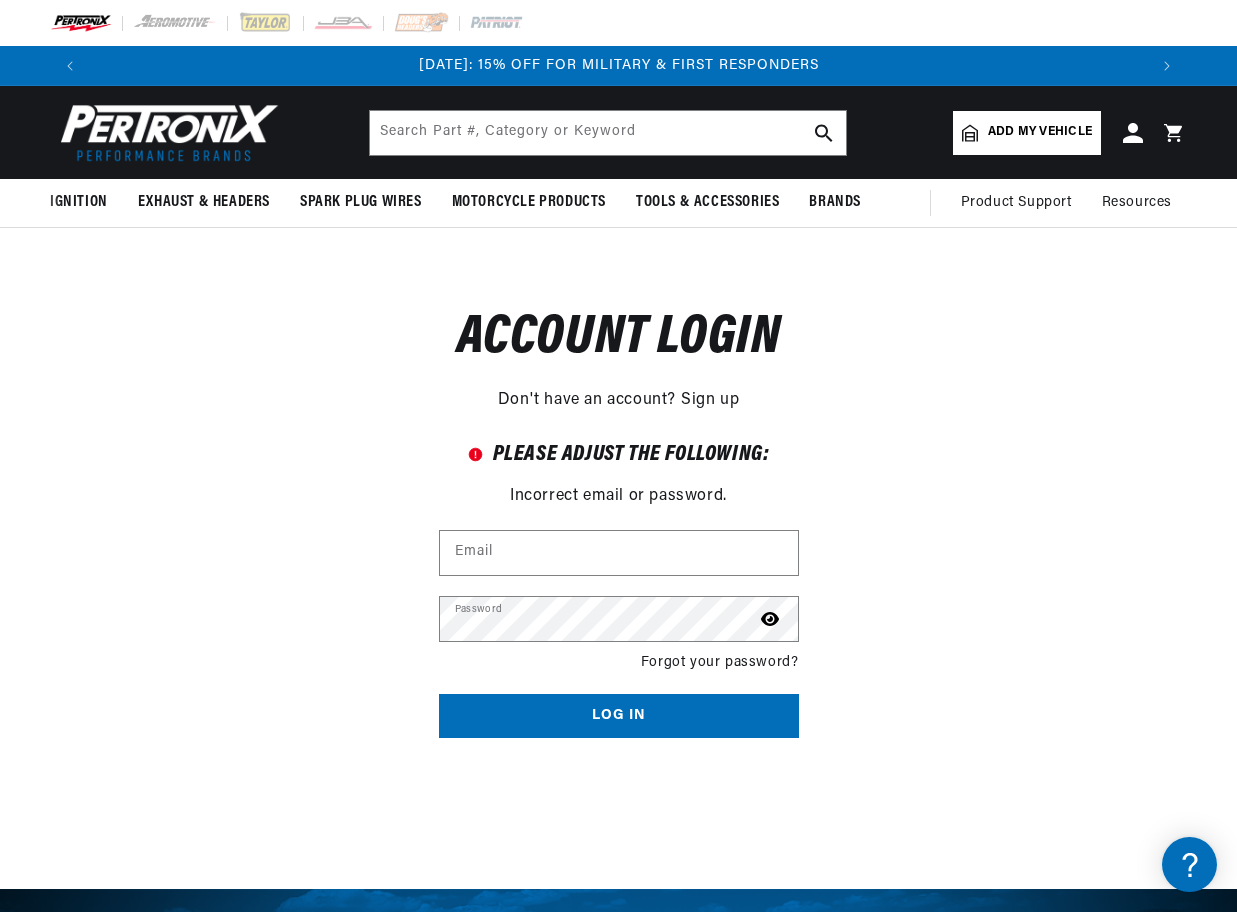 scroll, scrollTop: 0, scrollLeft: 0, axis: both 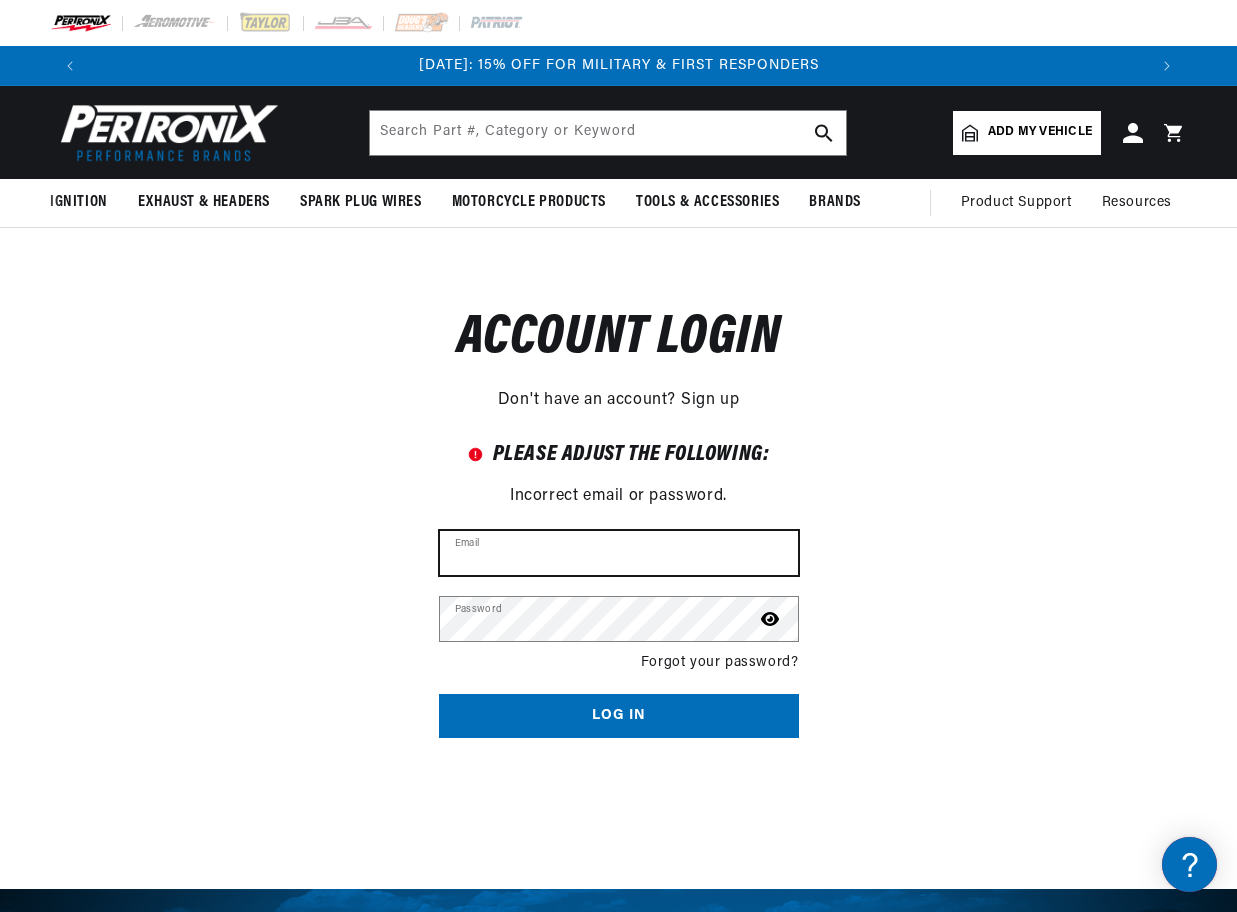 click on "Email" at bounding box center [619, 553] 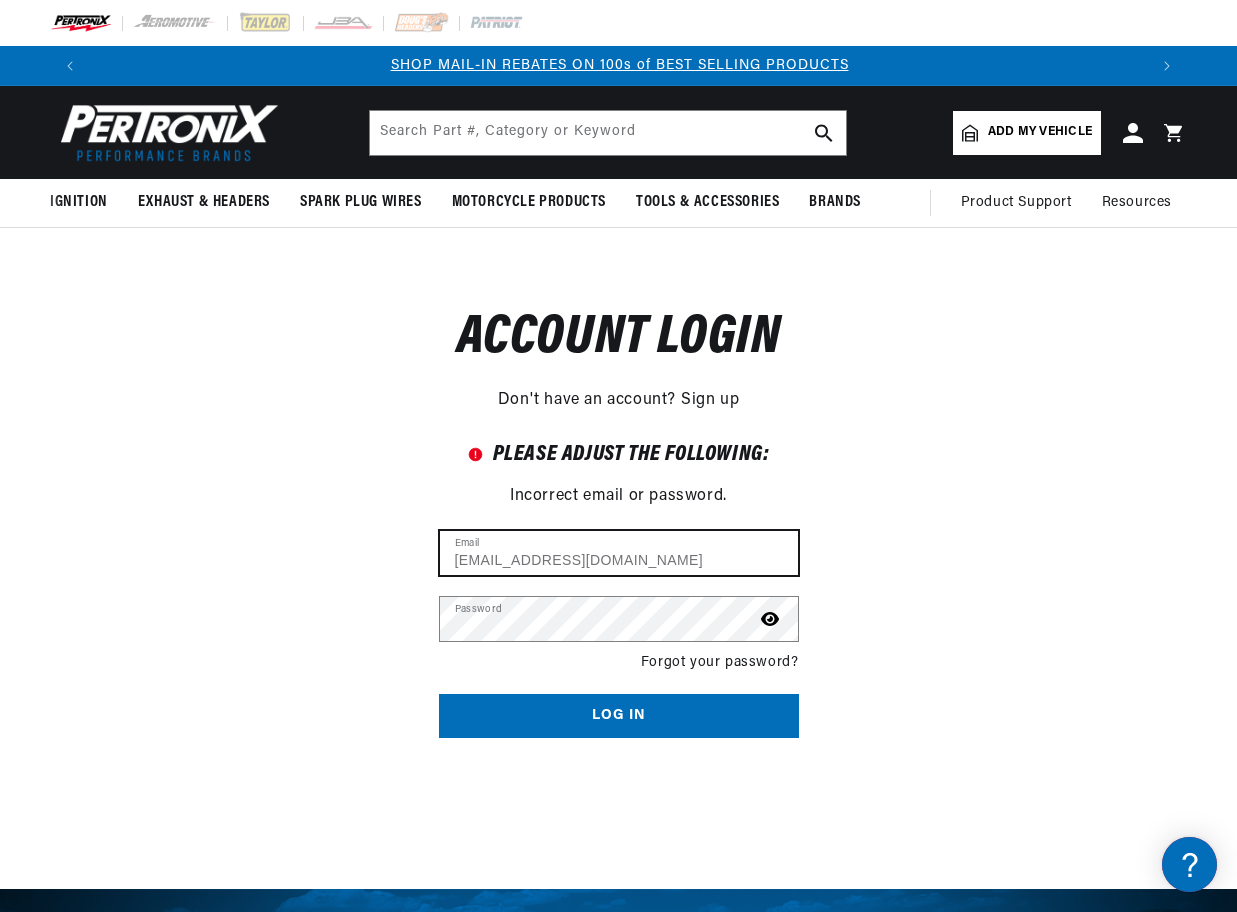 scroll, scrollTop: 0, scrollLeft: 1057, axis: horizontal 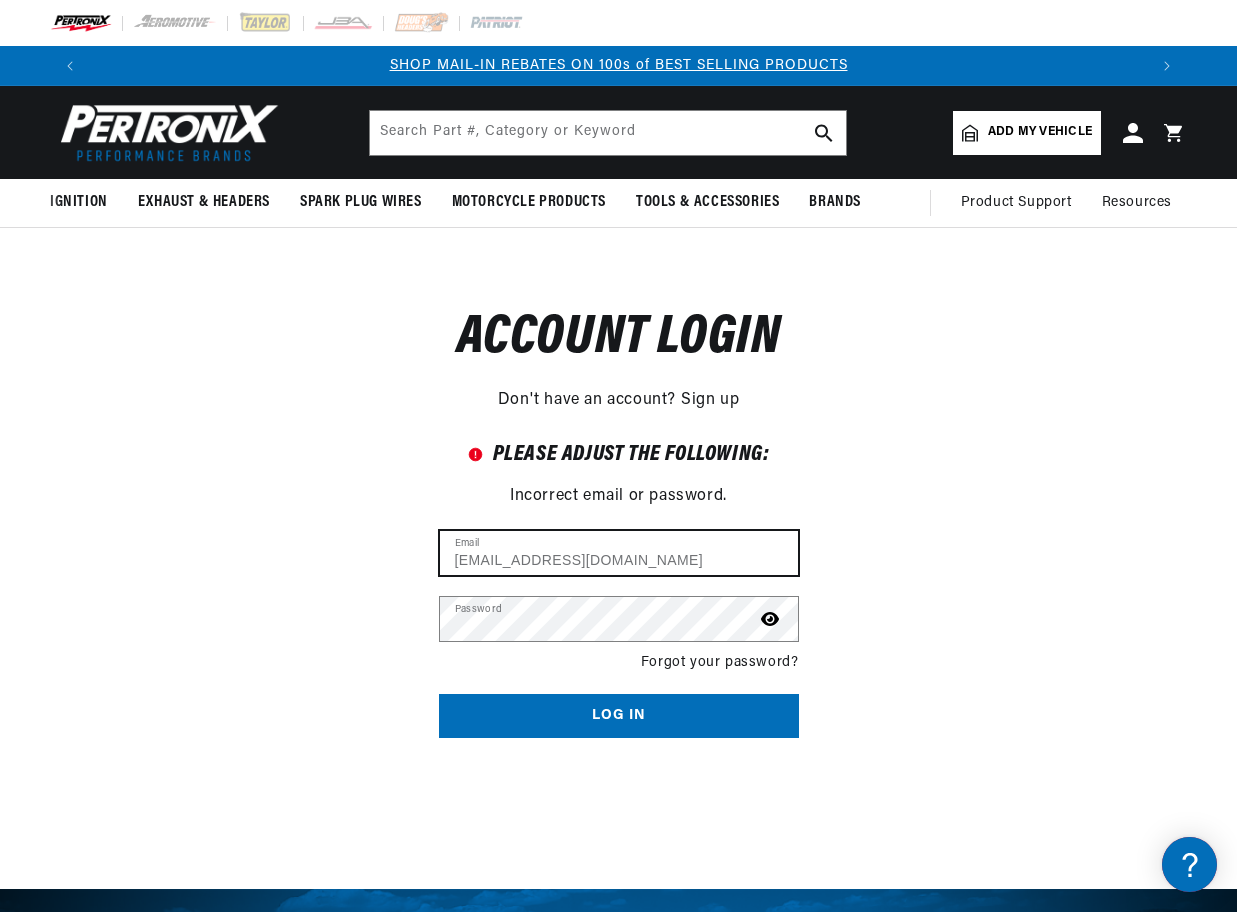 type on "info@osakauppa.com" 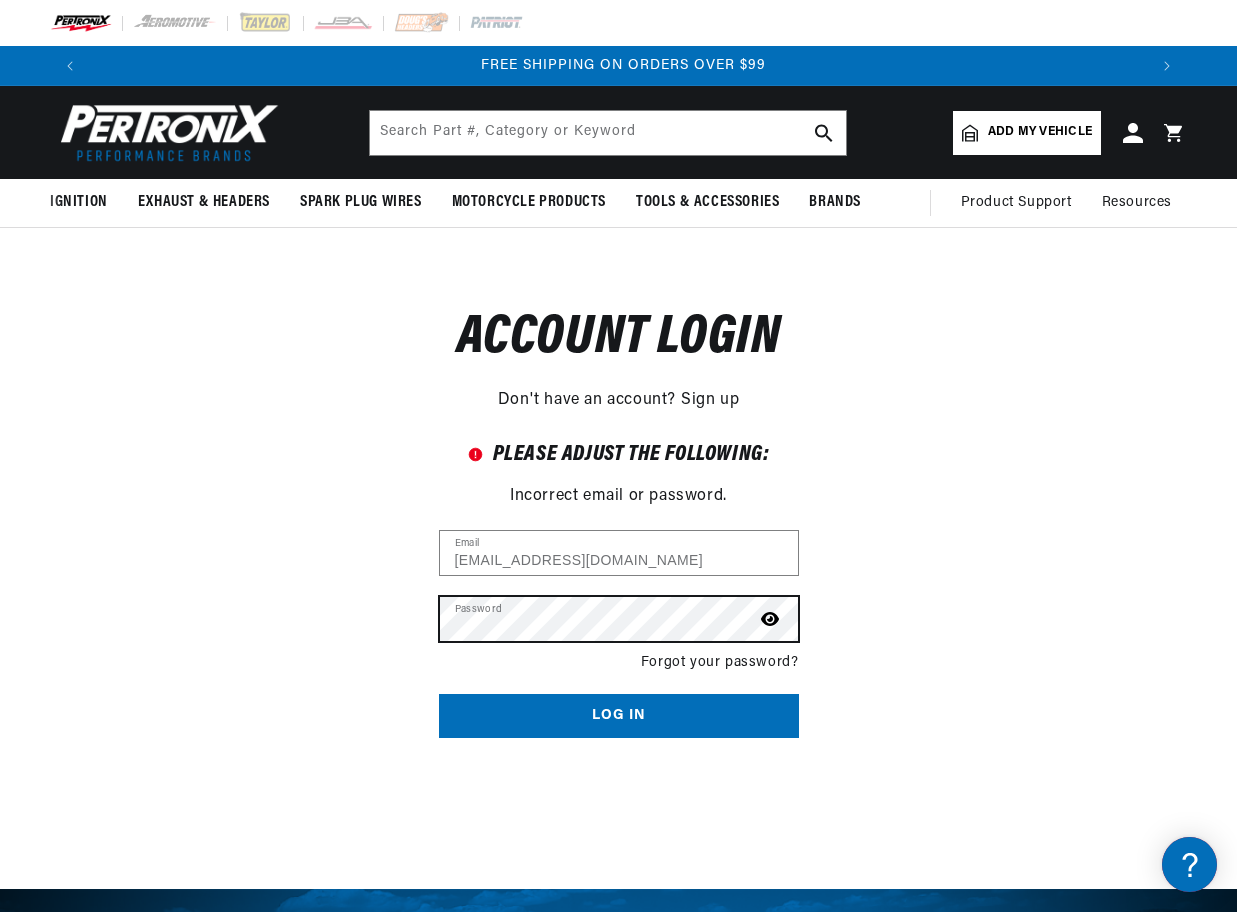 scroll, scrollTop: 0, scrollLeft: 2114, axis: horizontal 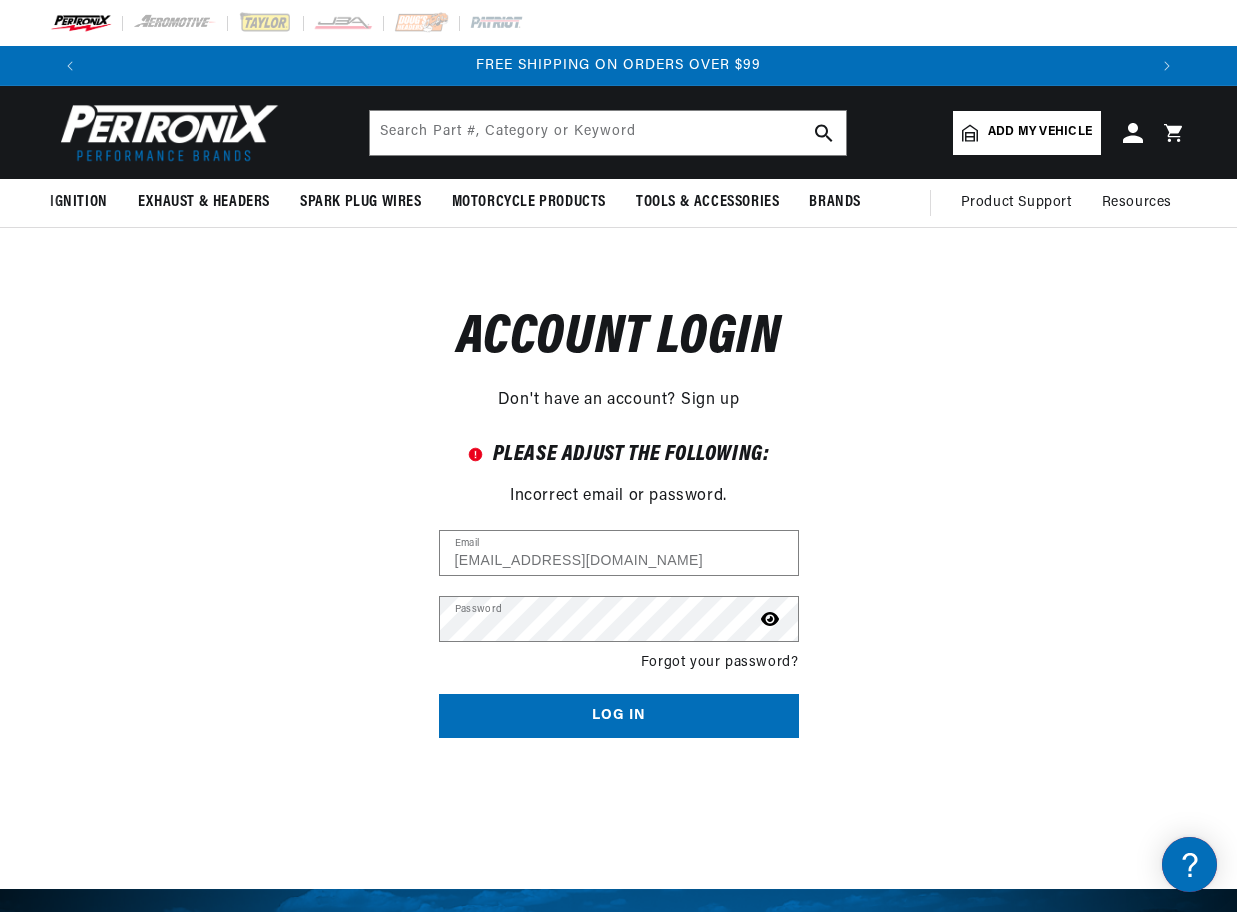 click on "Forgot your password?" at bounding box center [720, 663] 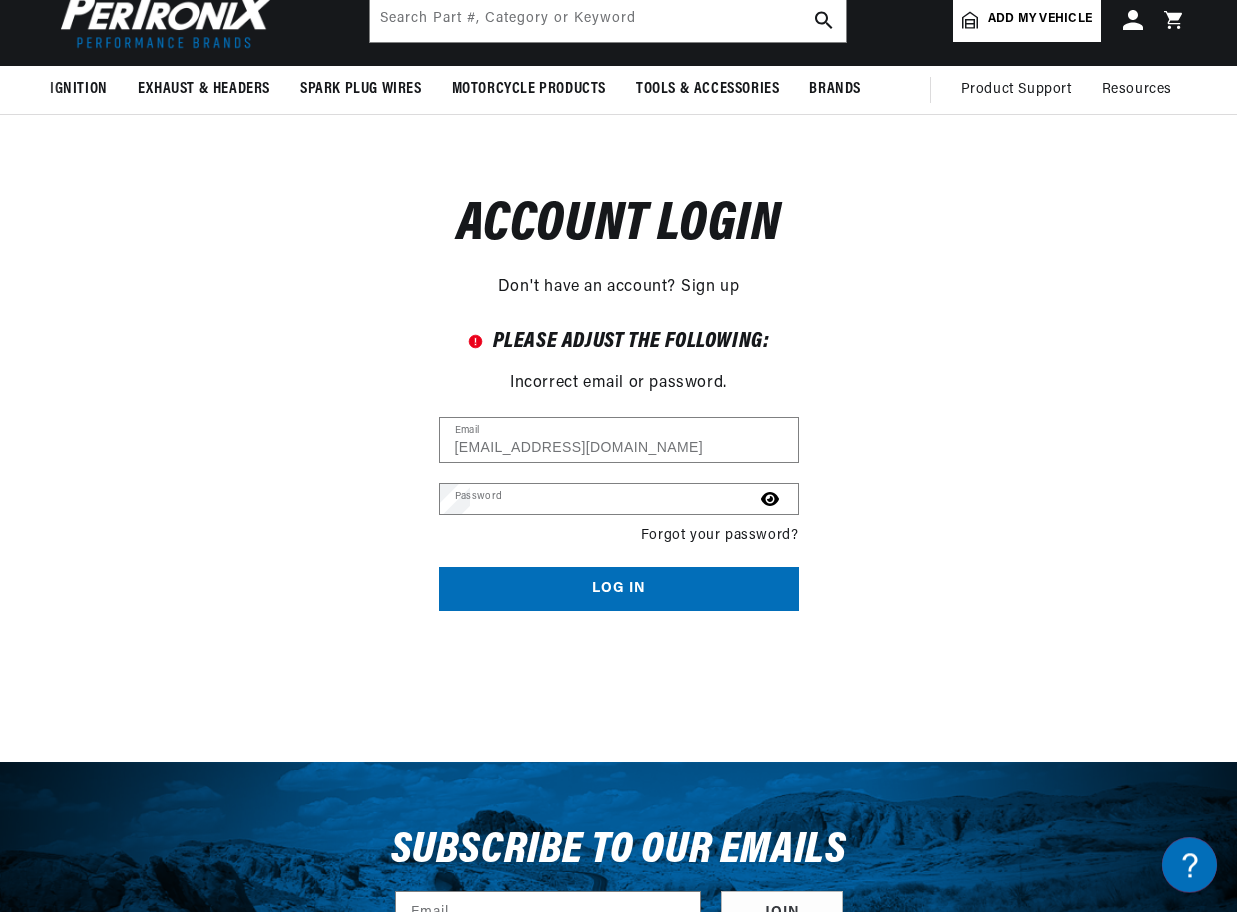scroll, scrollTop: 116, scrollLeft: 0, axis: vertical 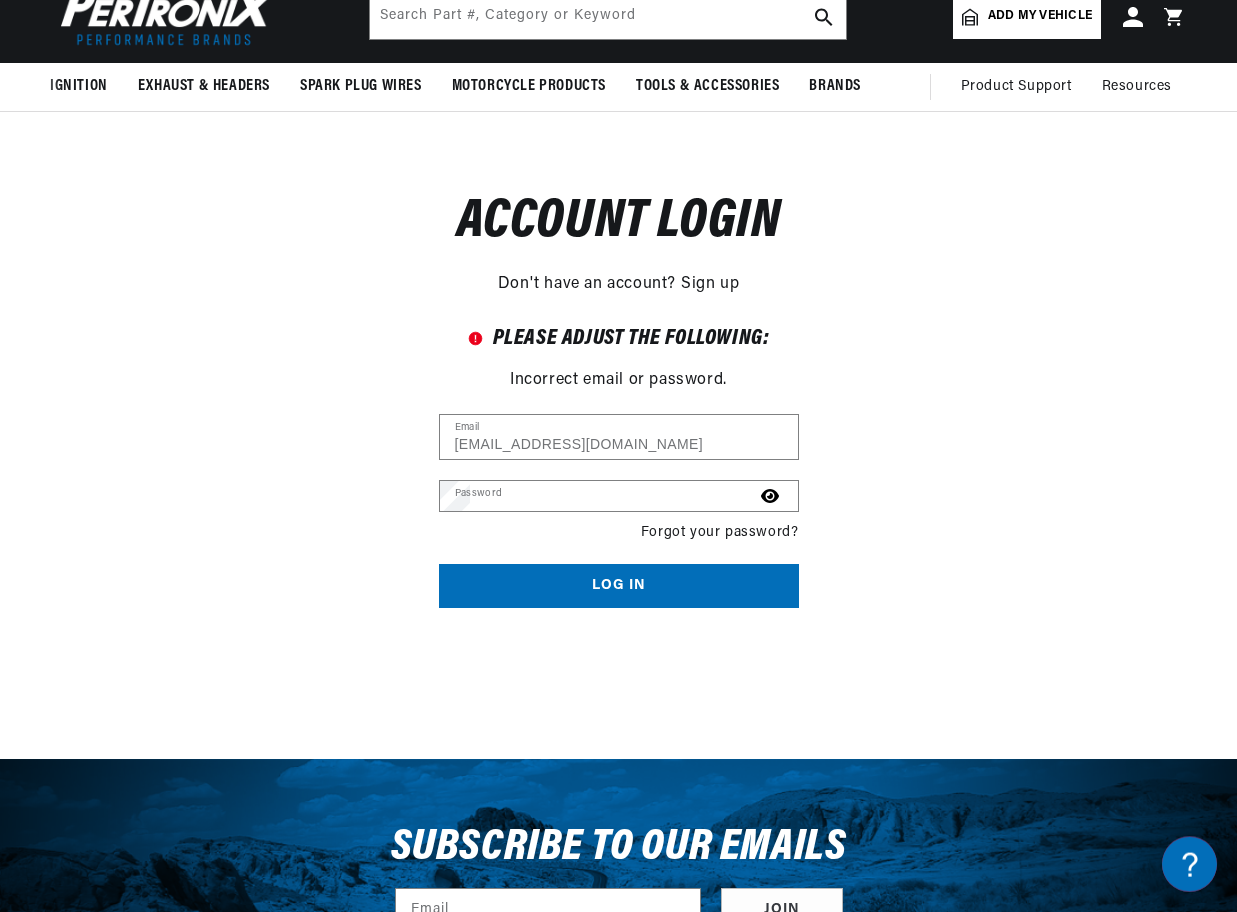 click on "Email" at bounding box center (0, 0) 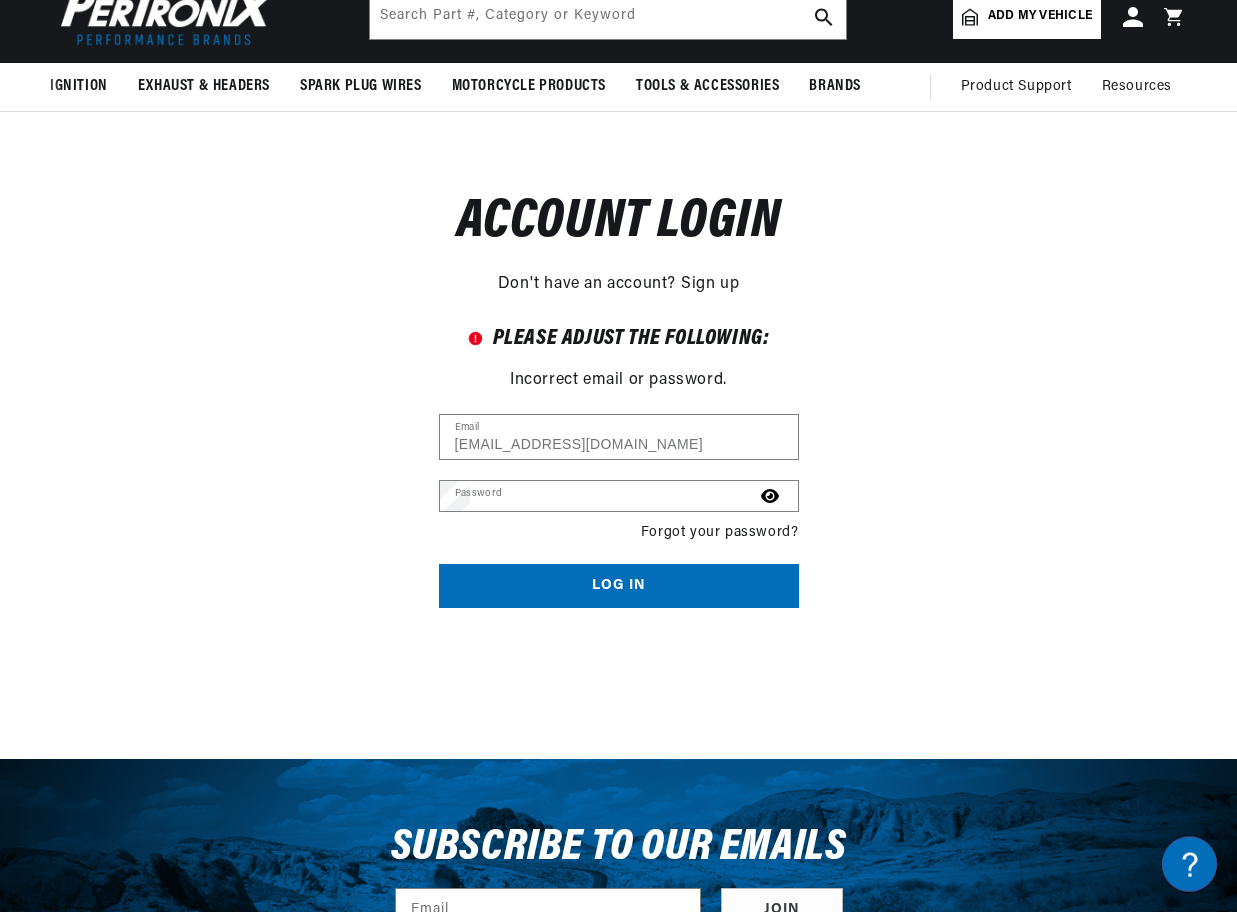 scroll, scrollTop: 0, scrollLeft: 2114, axis: horizontal 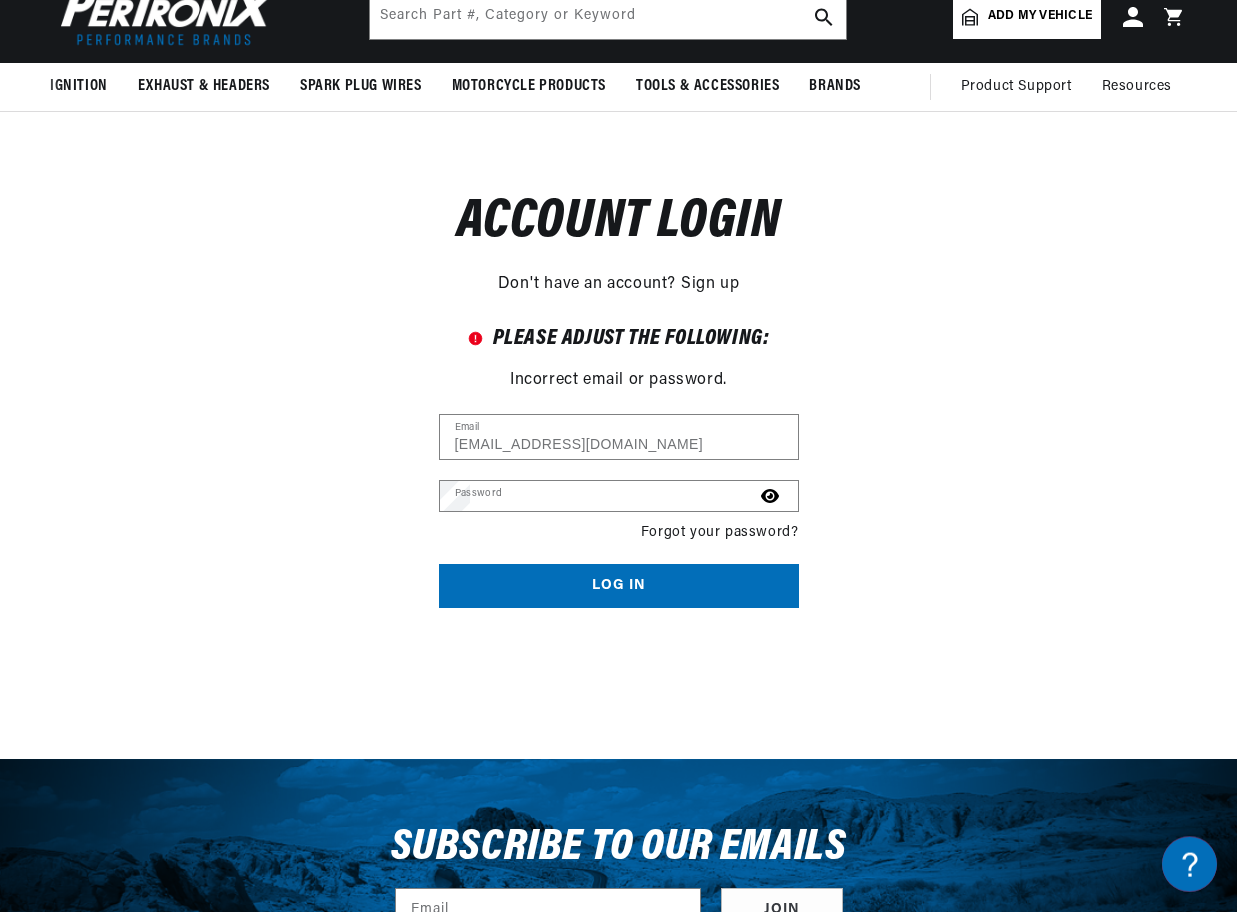 type on "info@osakauppa.com" 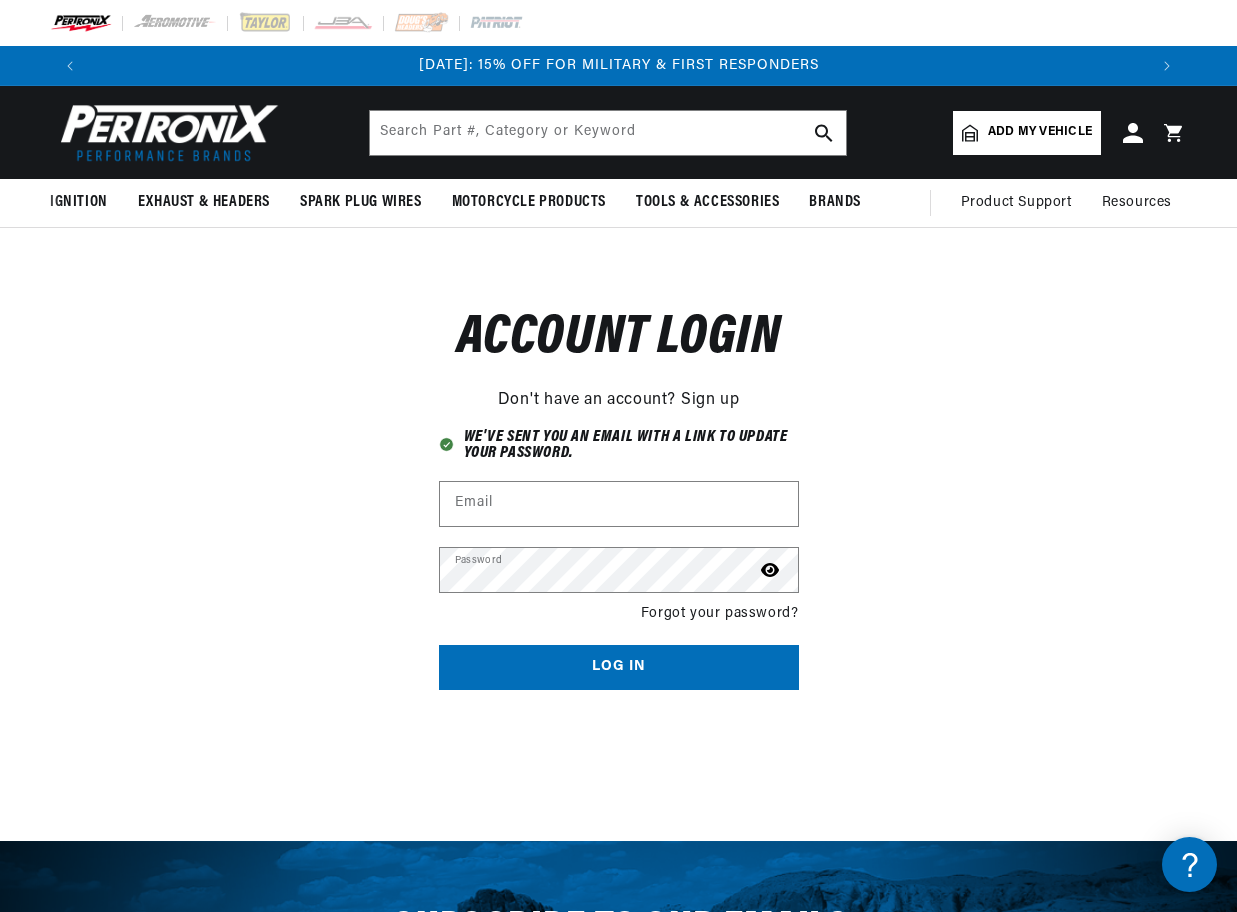 scroll, scrollTop: 0, scrollLeft: 0, axis: both 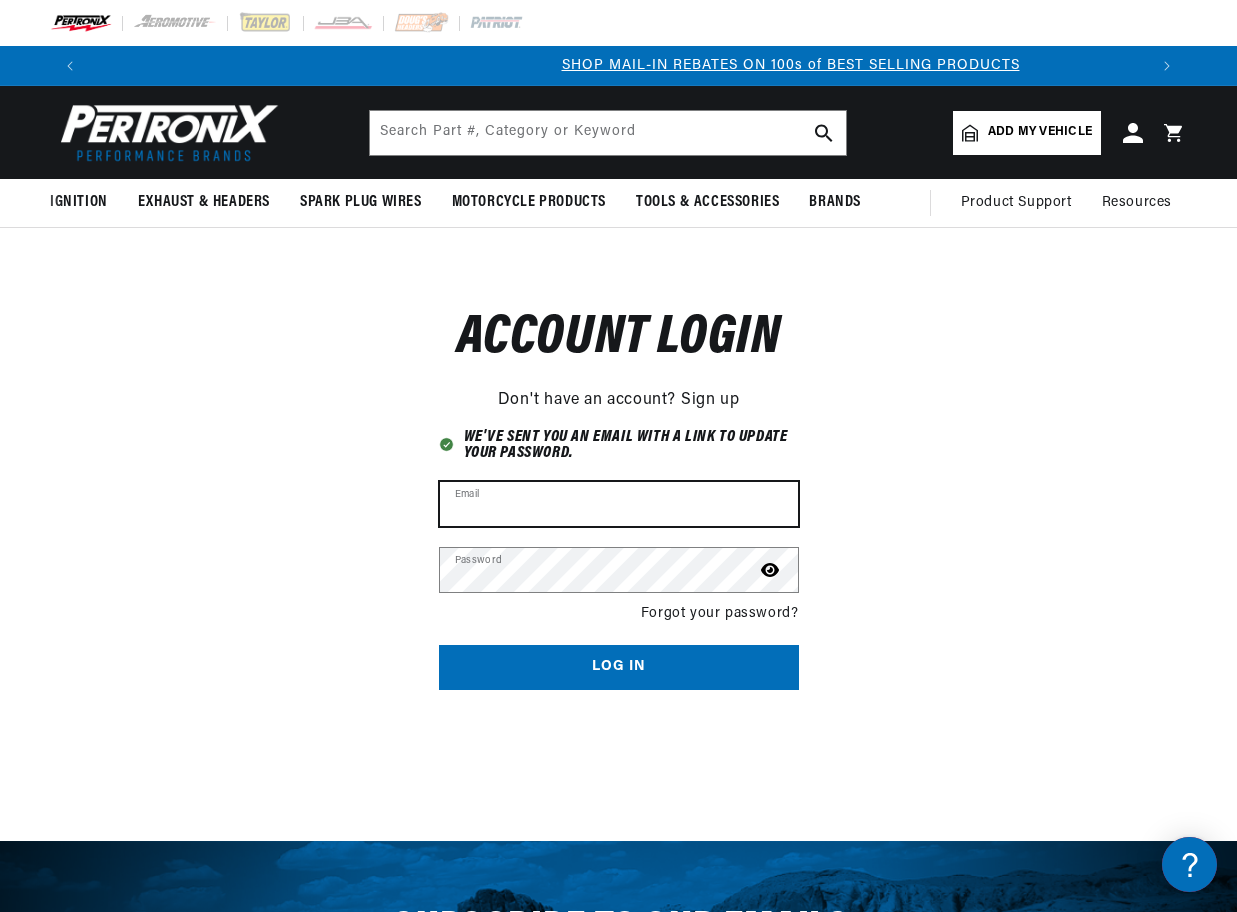 click on "Email" at bounding box center [619, 504] 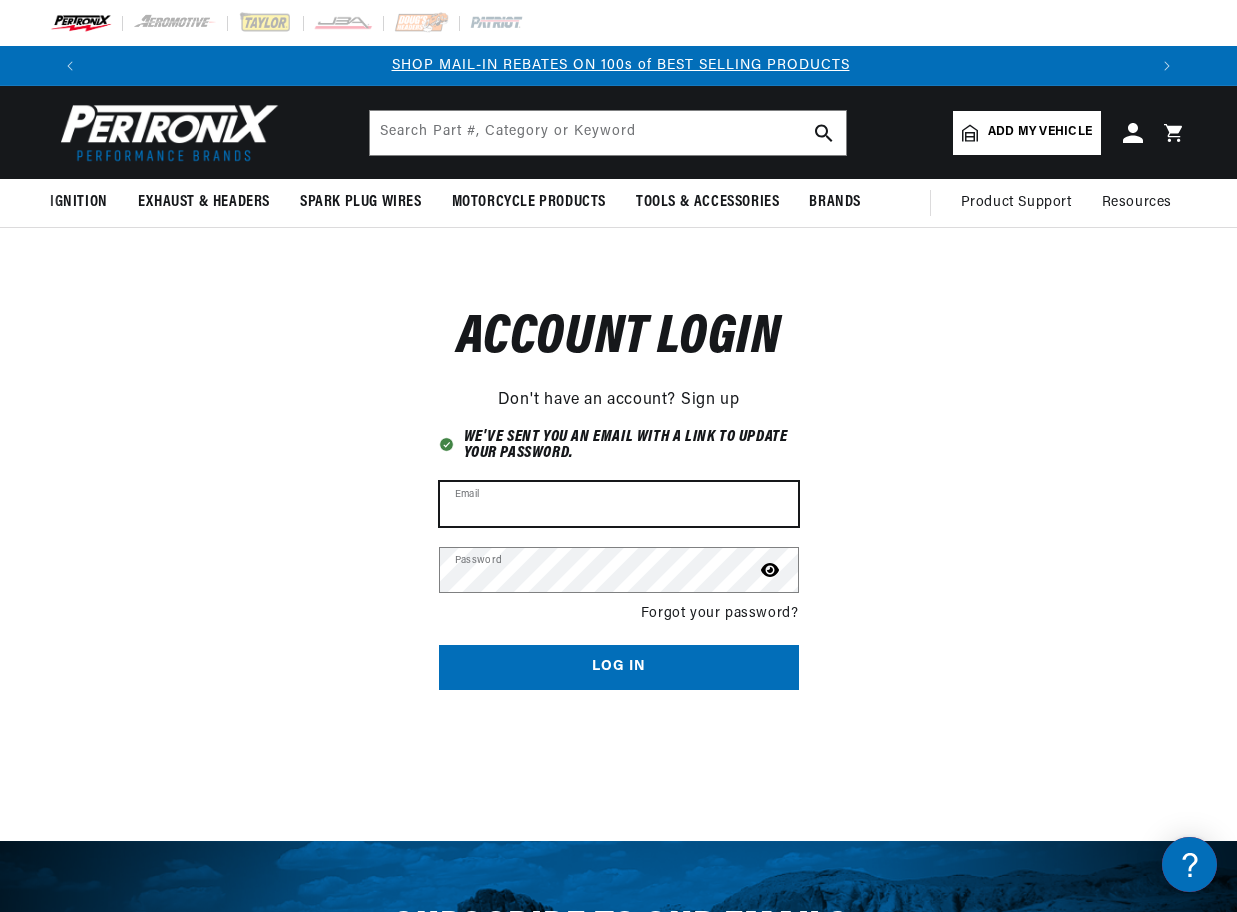 scroll, scrollTop: 0, scrollLeft: 1057, axis: horizontal 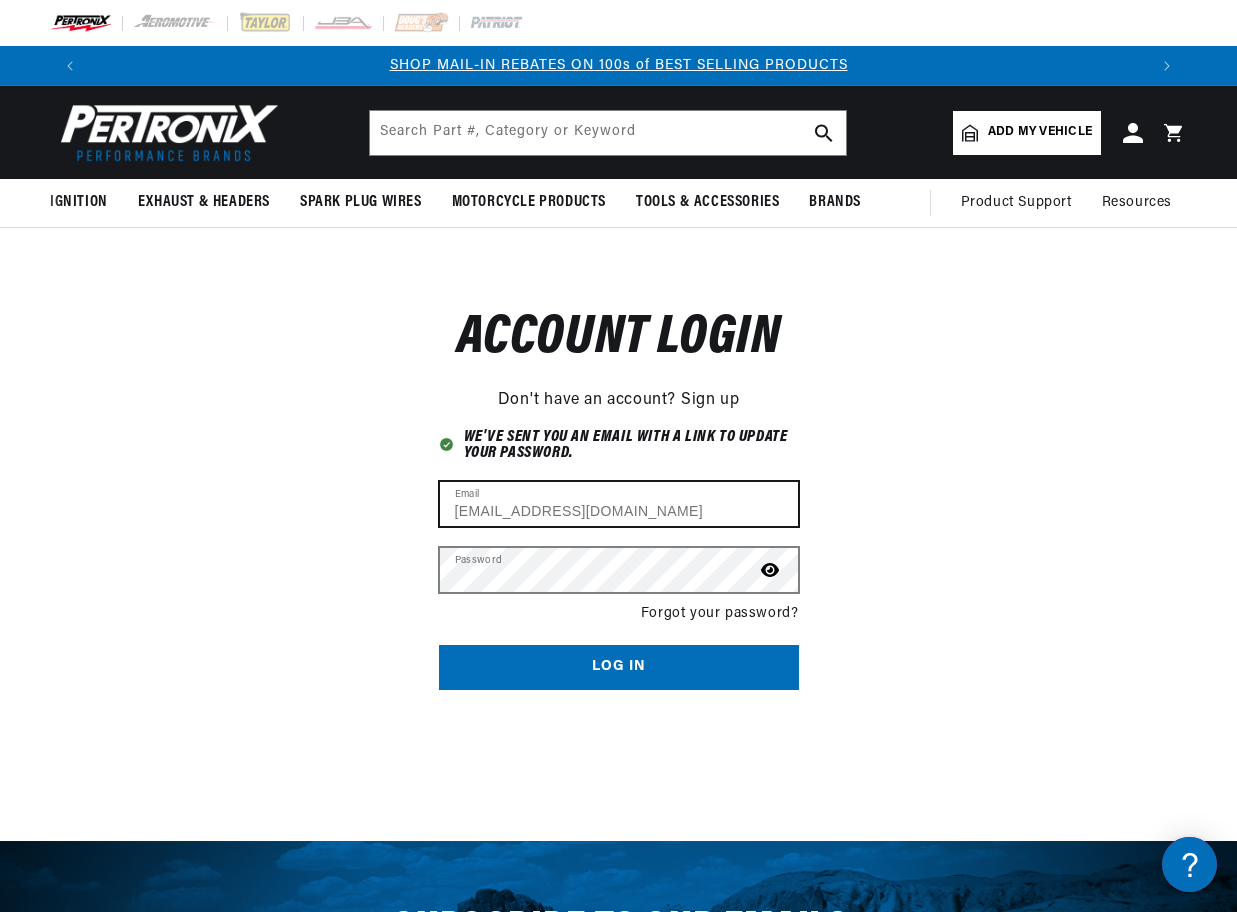 type on "info@osakauppa.com" 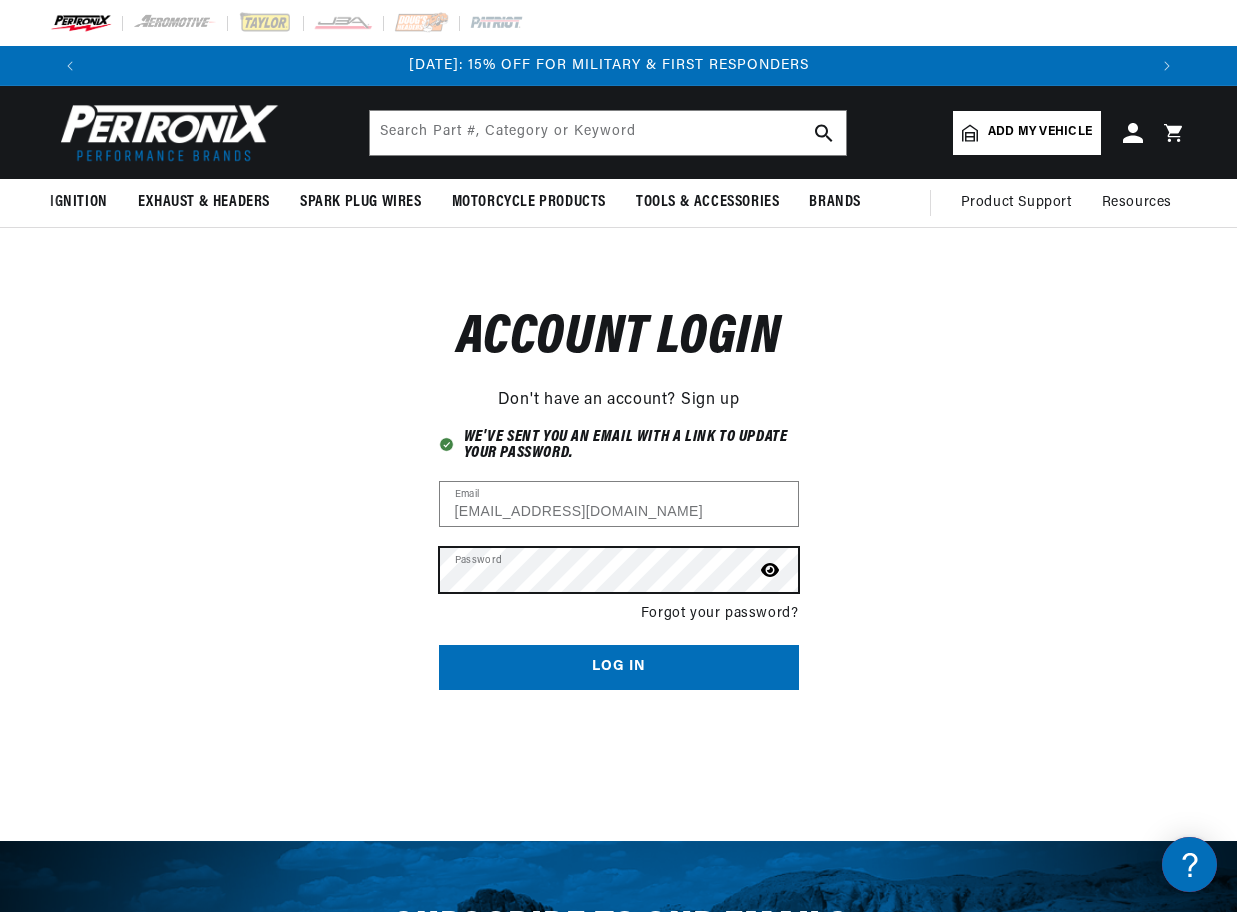 scroll, scrollTop: 0, scrollLeft: 0, axis: both 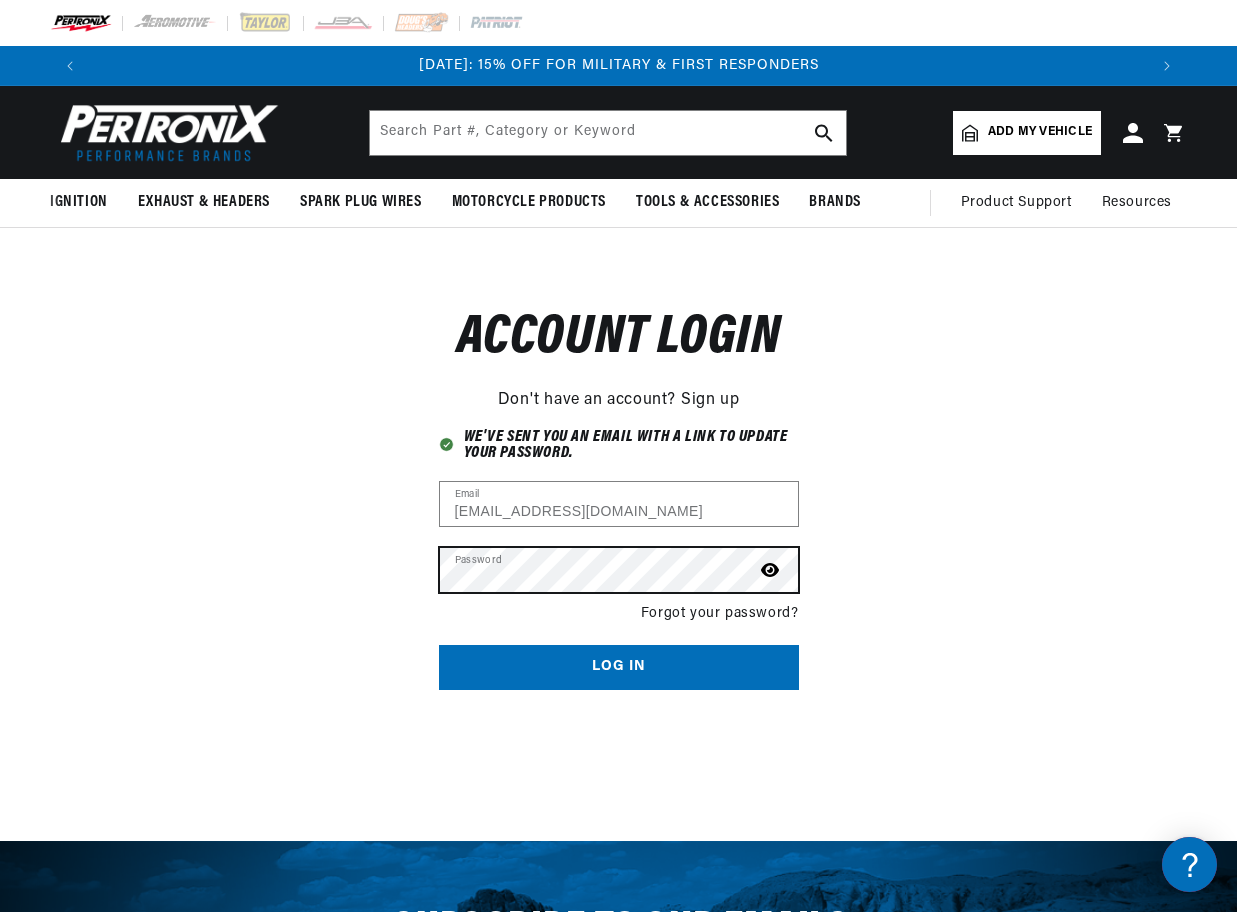 click on "Log in" at bounding box center (619, 667) 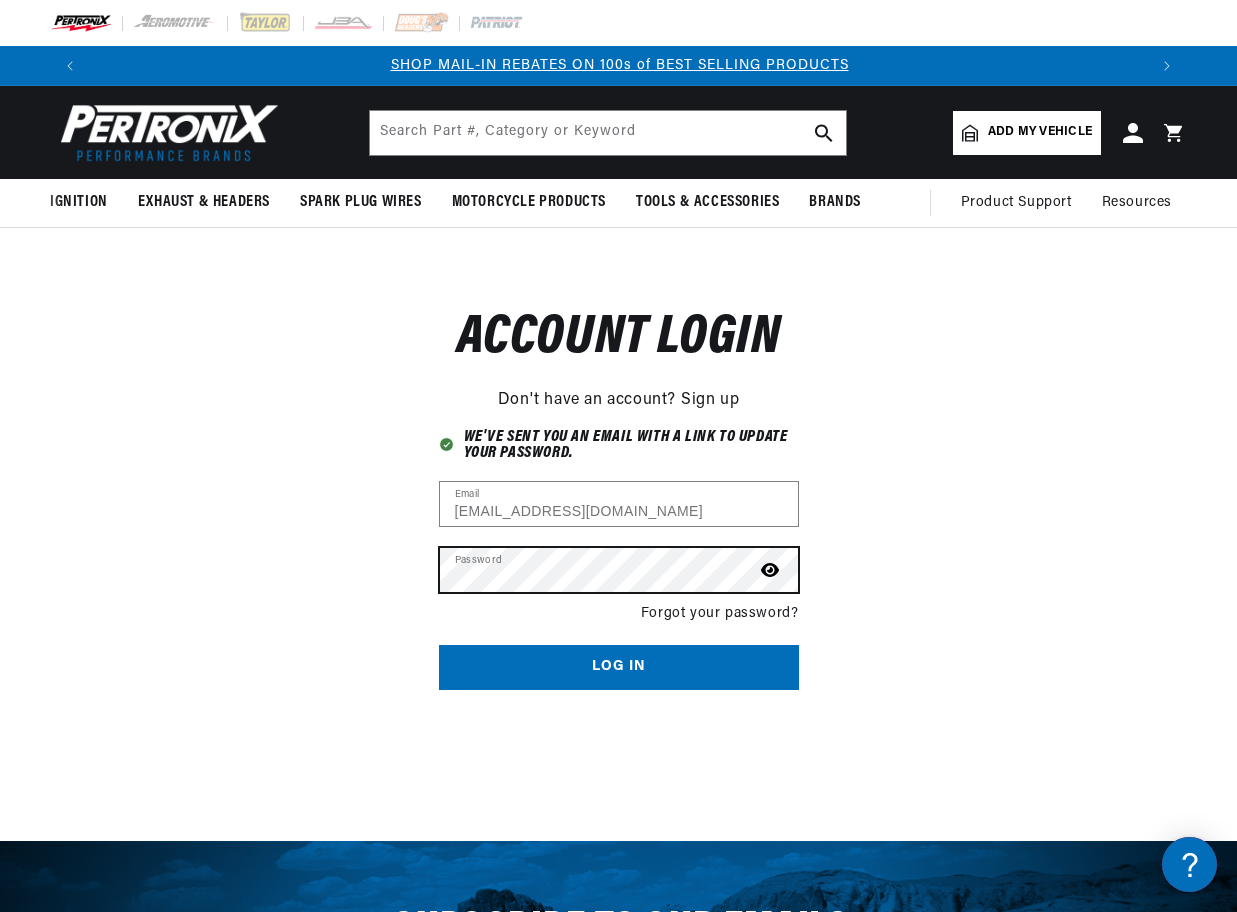 scroll, scrollTop: 0, scrollLeft: 1057, axis: horizontal 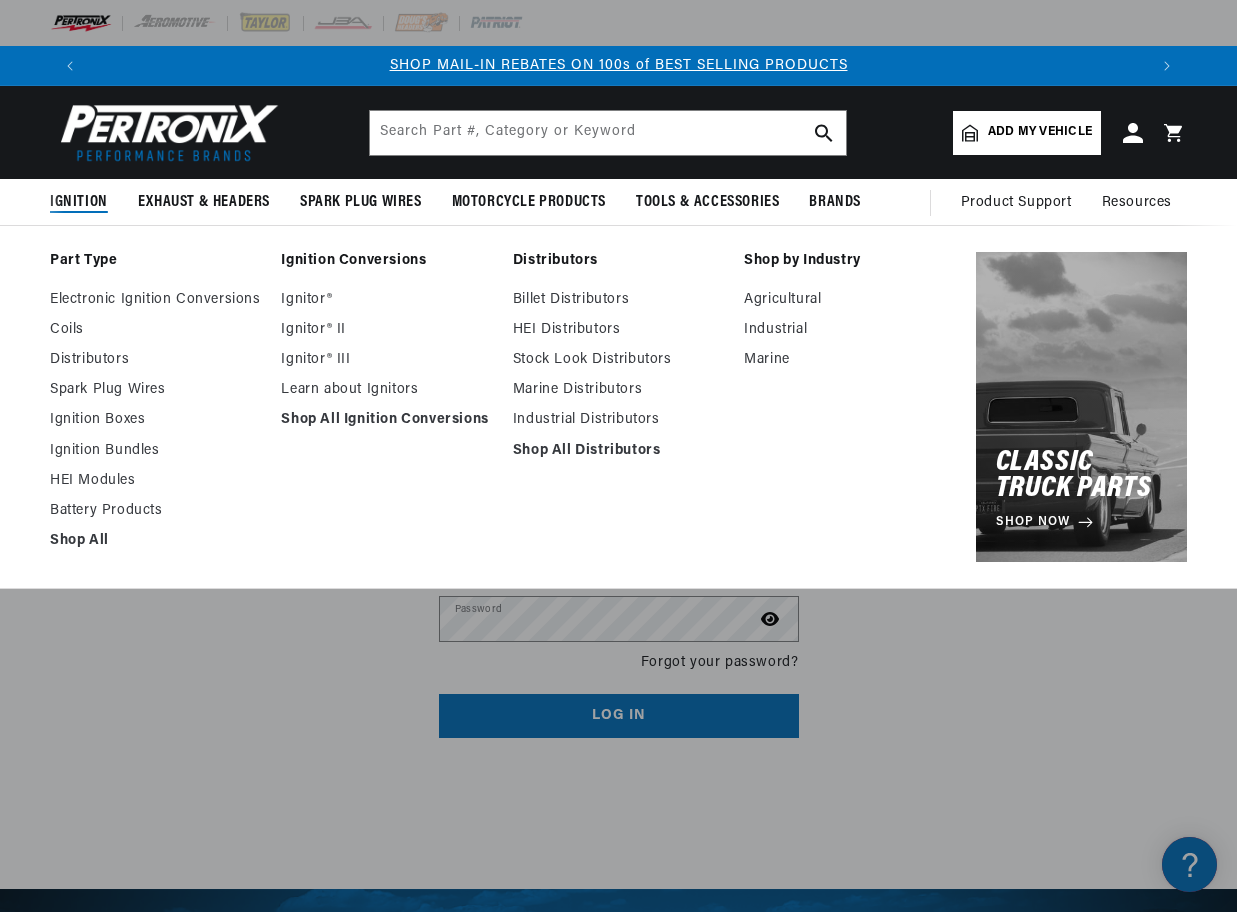 click on "Ignition" at bounding box center (79, 202) 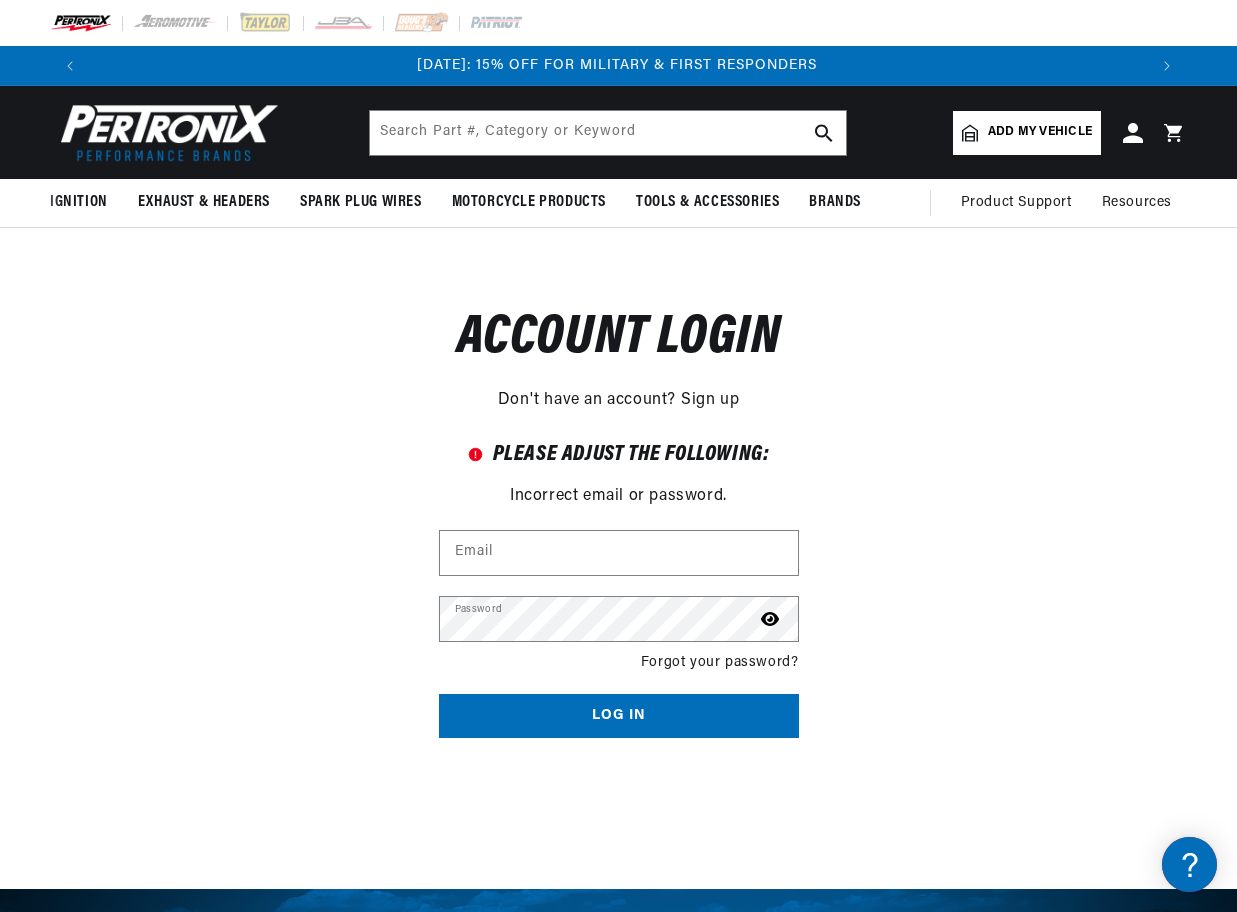 scroll, scrollTop: 0, scrollLeft: 0, axis: both 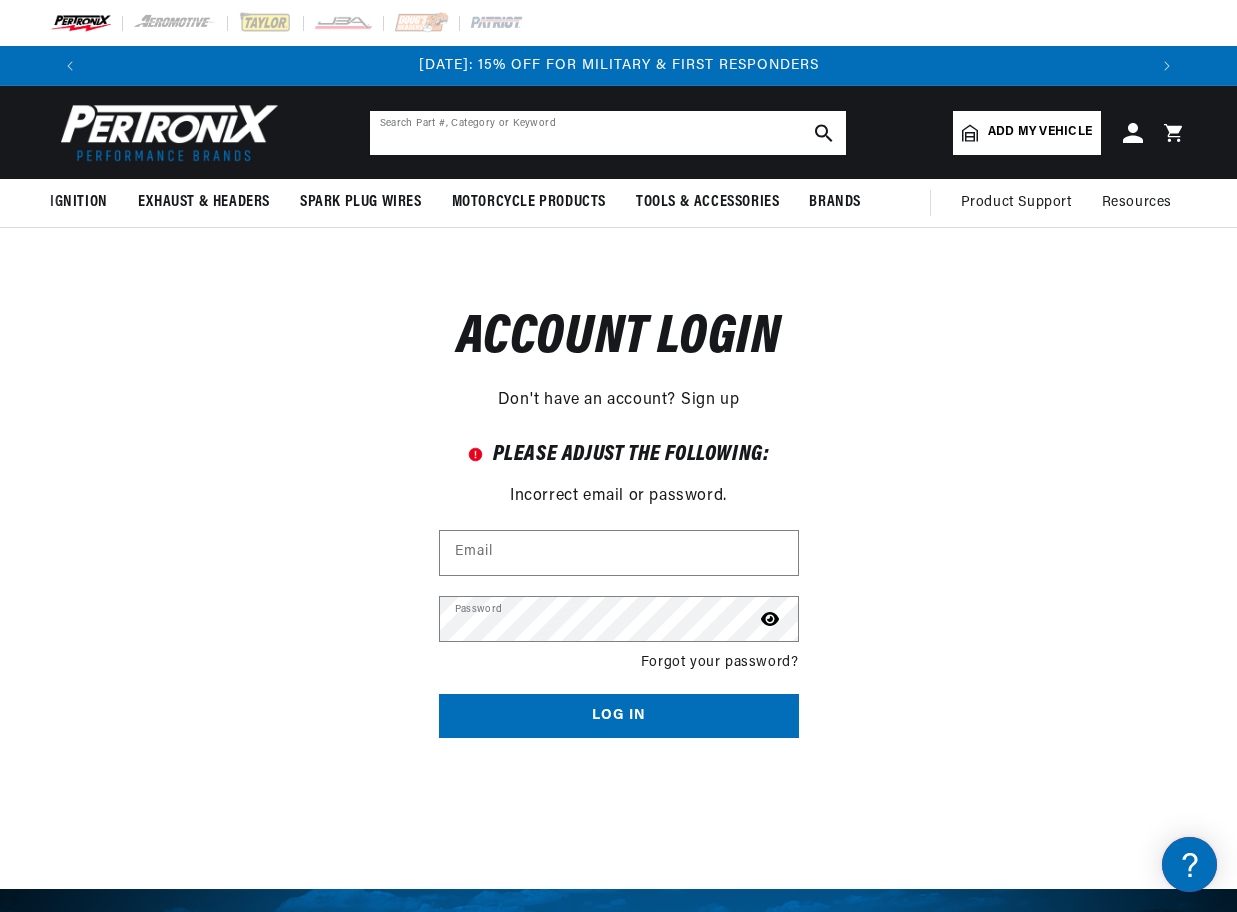 click at bounding box center [608, 133] 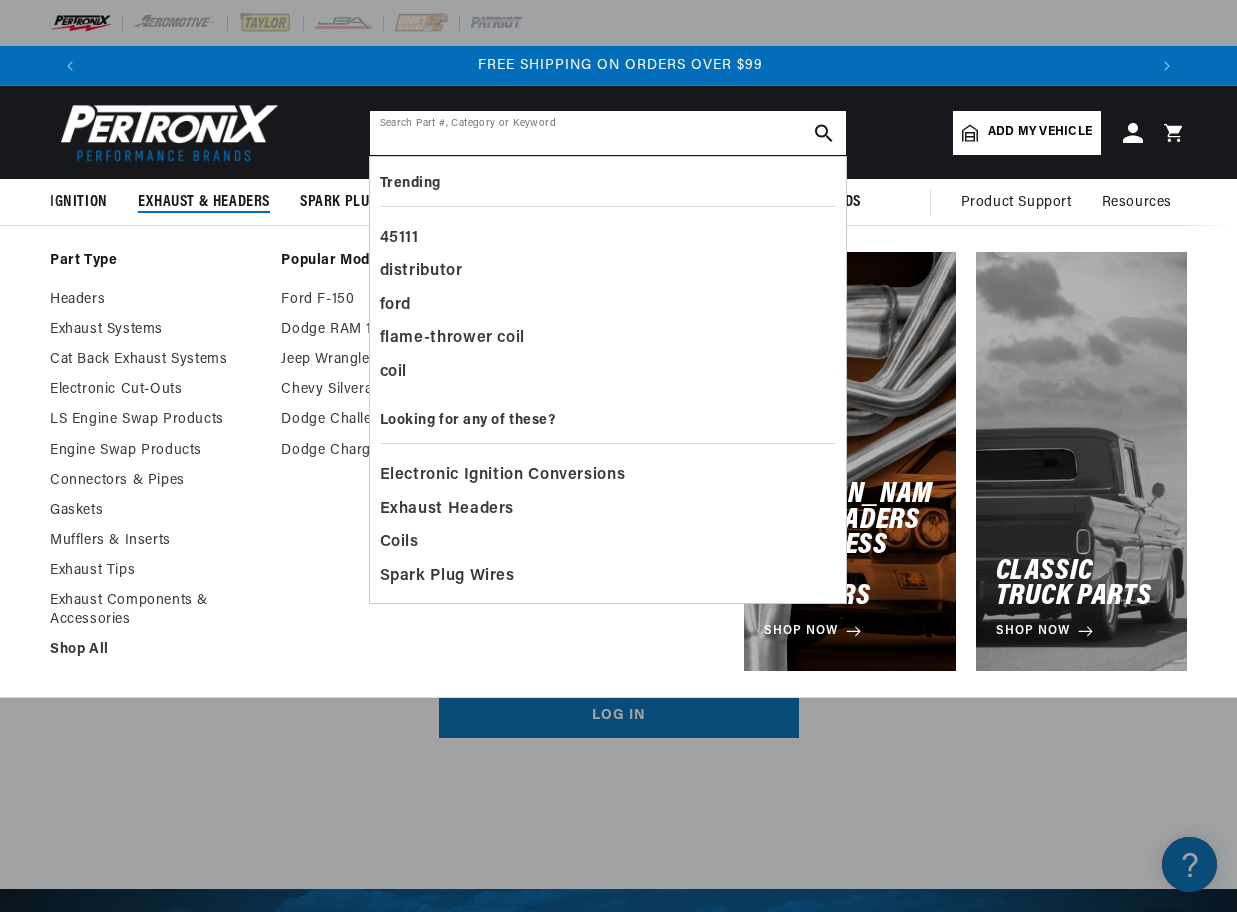 scroll, scrollTop: 0, scrollLeft: 2114, axis: horizontal 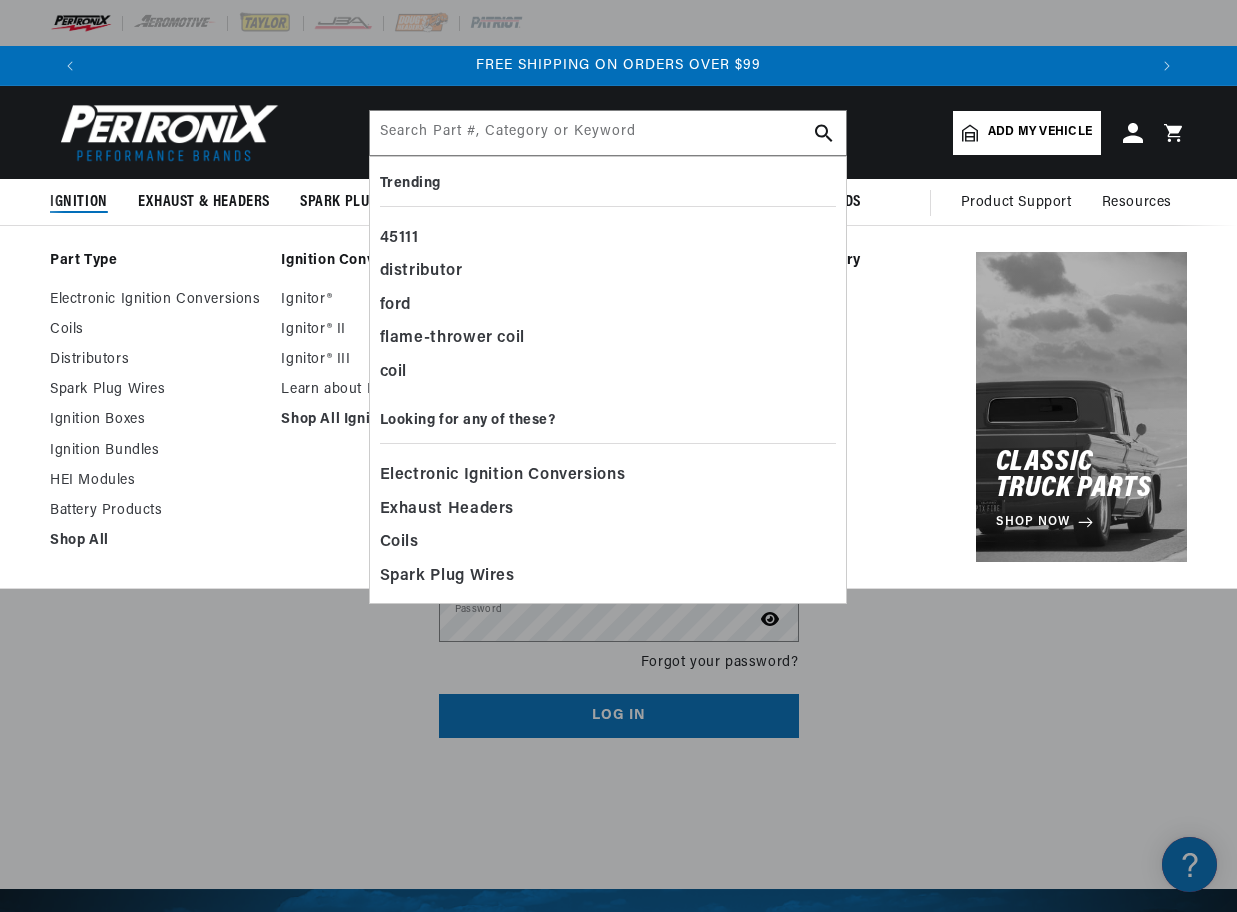 click on "Ignition" at bounding box center [79, 202] 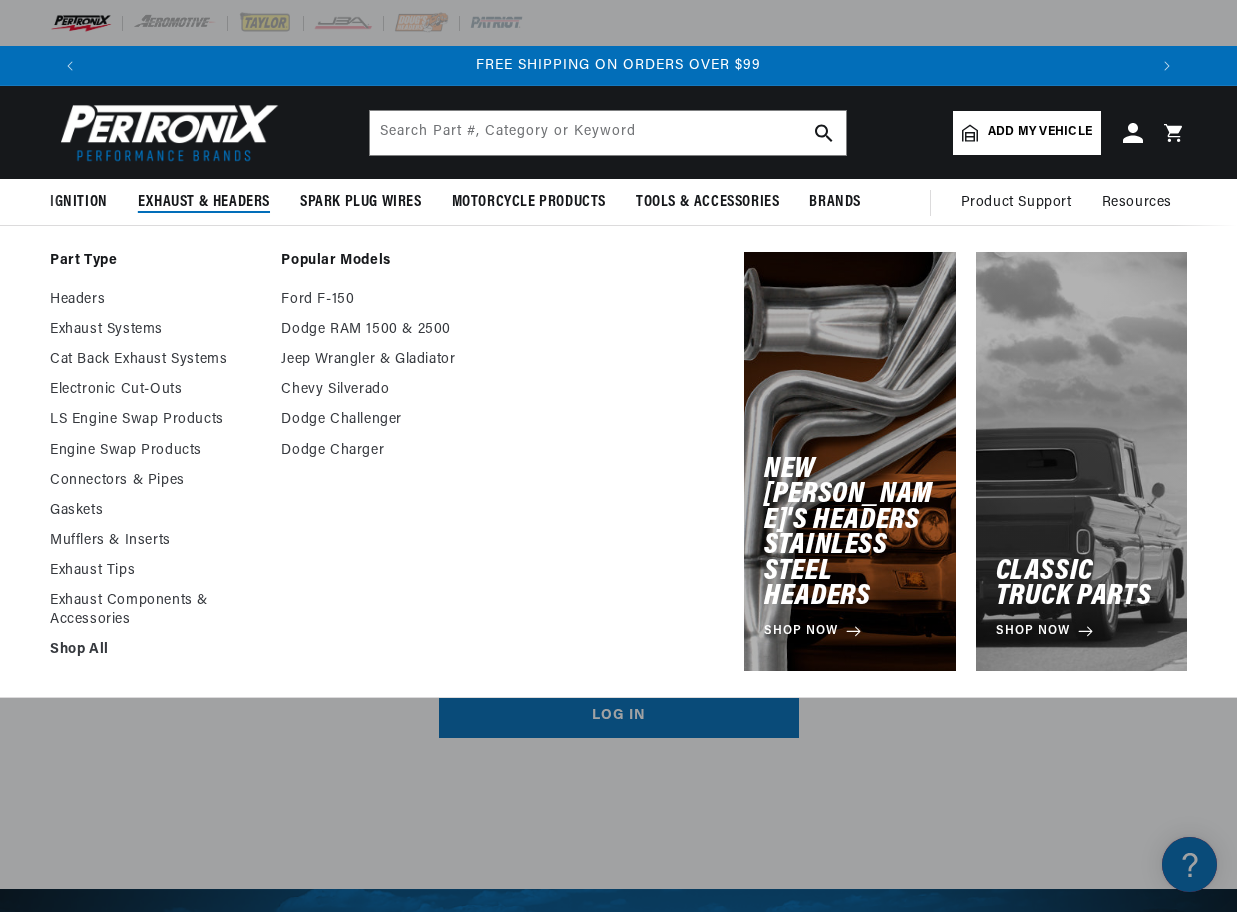 click on "Exhaust & Headers" at bounding box center (204, 202) 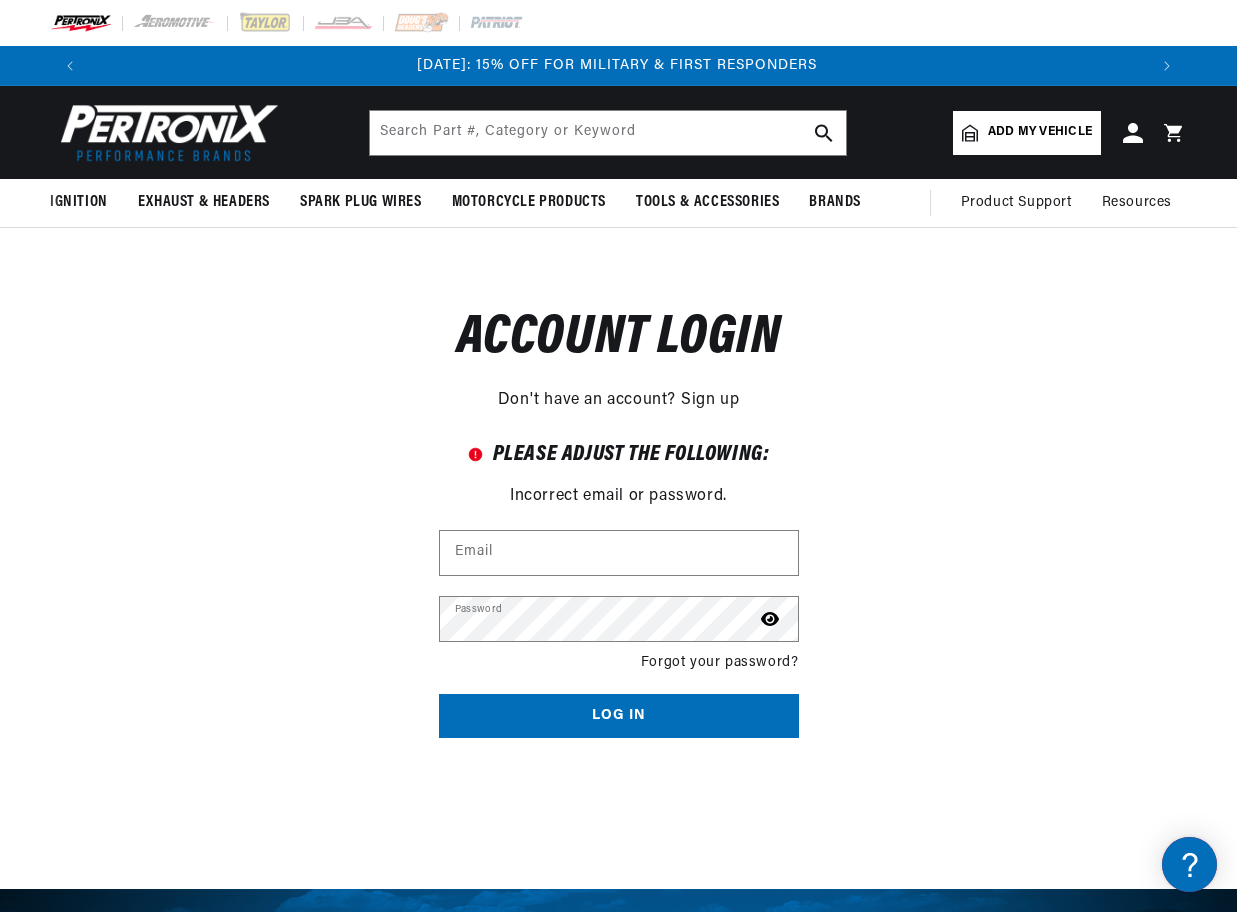 scroll, scrollTop: 0, scrollLeft: 0, axis: both 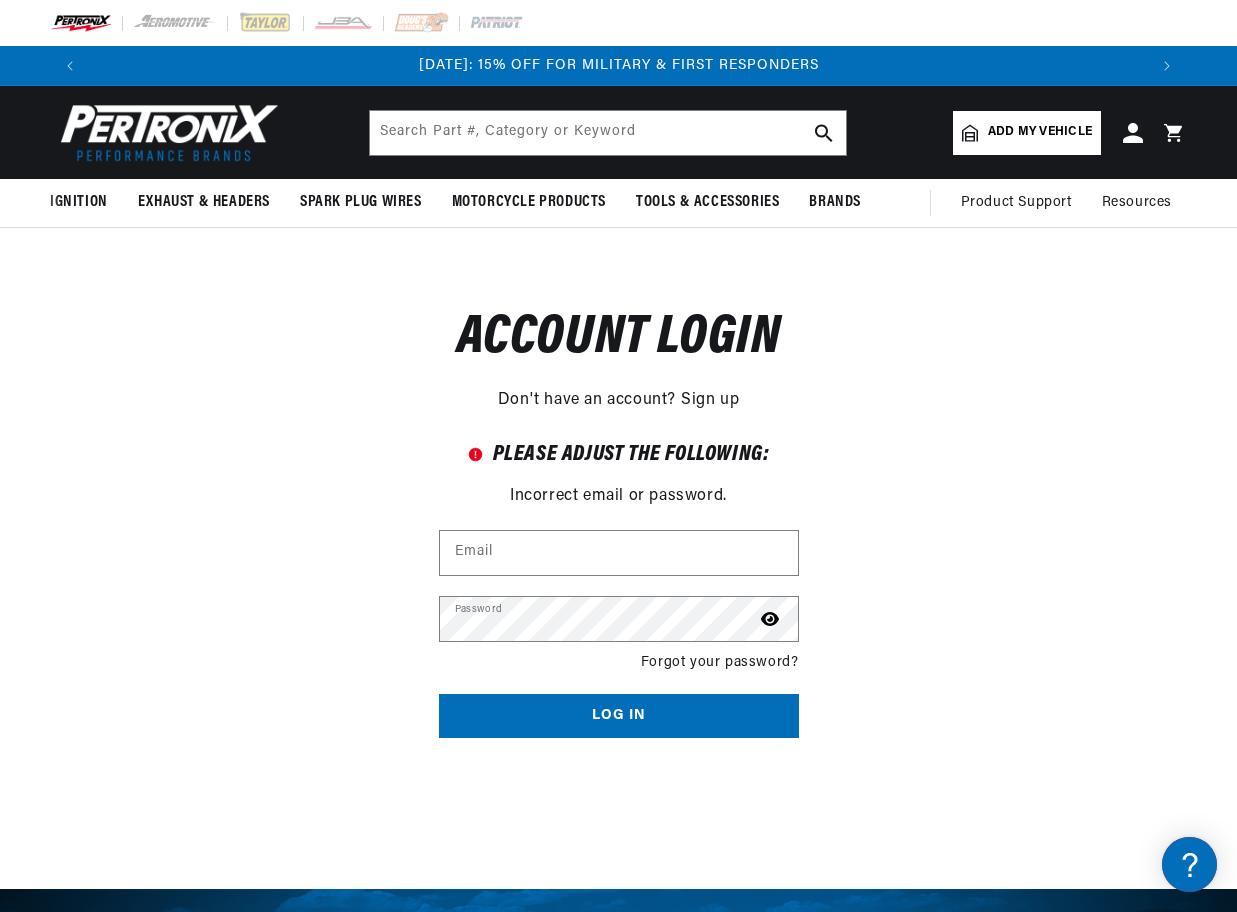 click at bounding box center [165, 132] 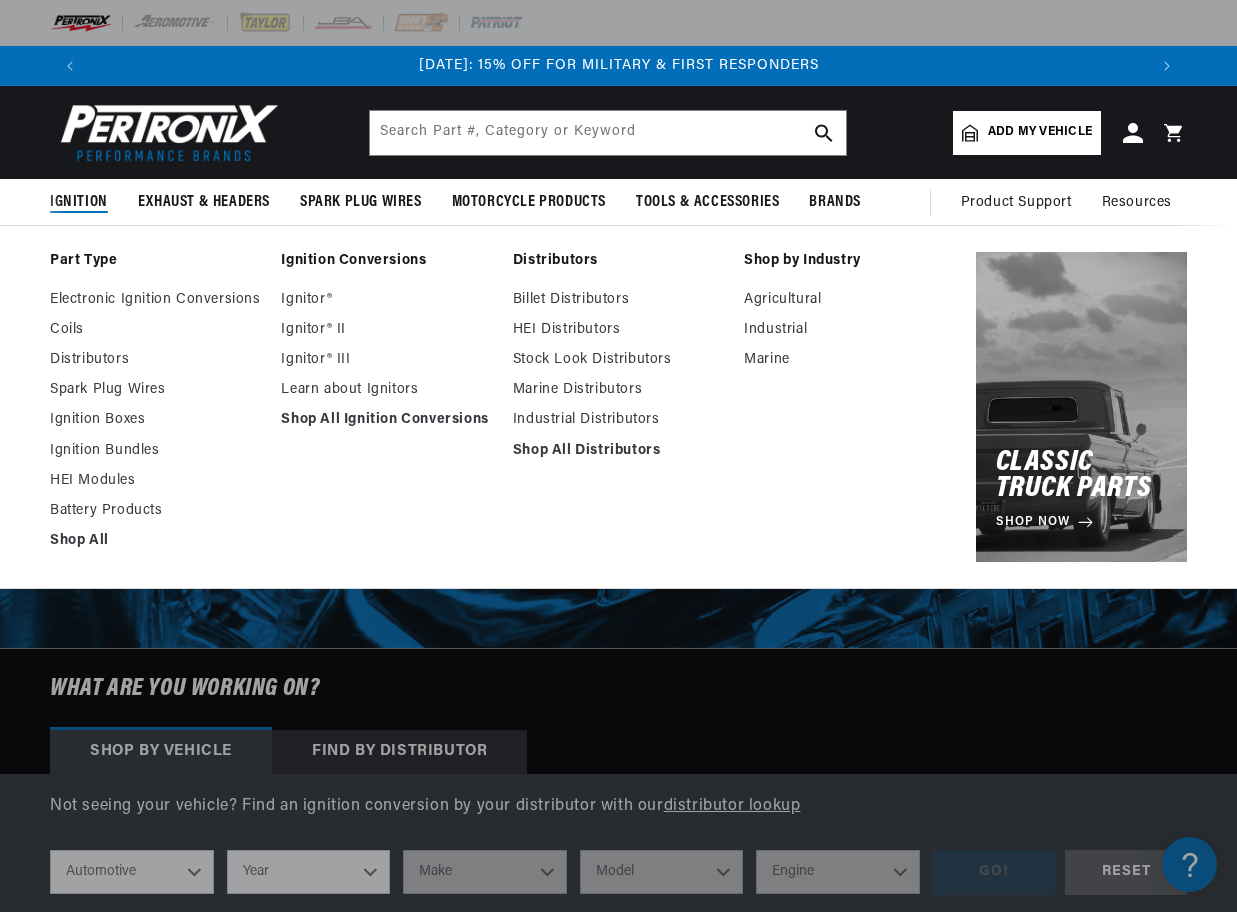 scroll, scrollTop: 0, scrollLeft: 0, axis: both 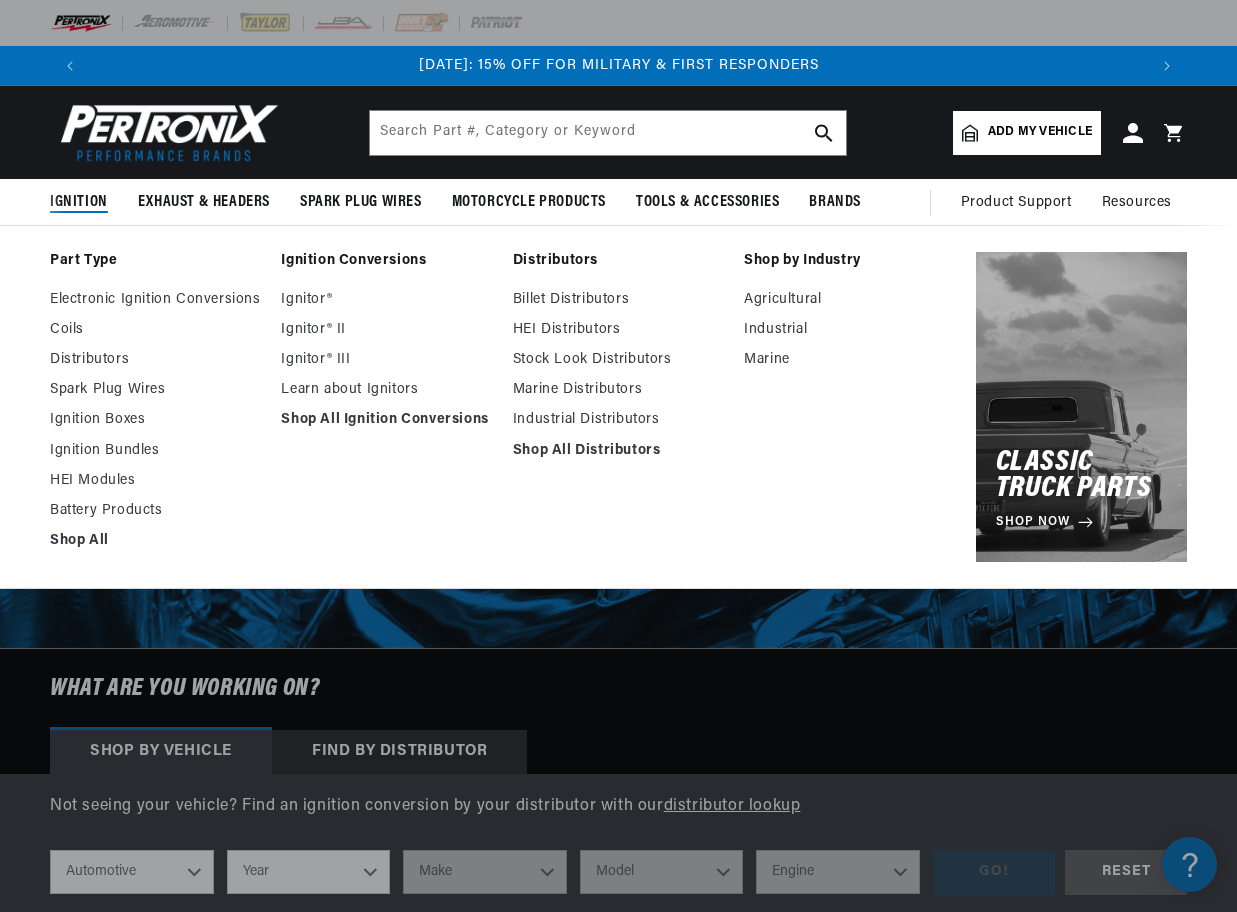 click on "Ignition" at bounding box center (79, 202) 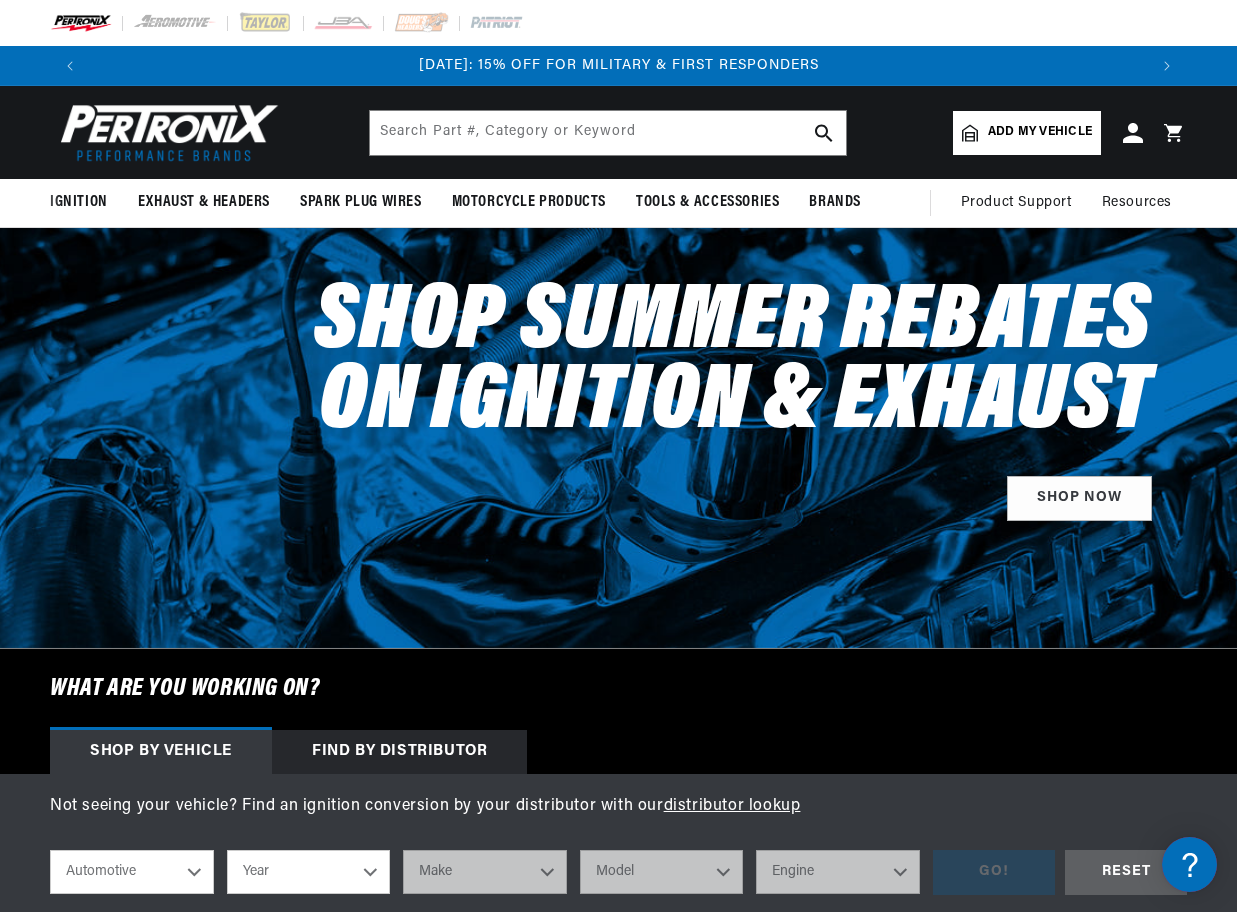 scroll, scrollTop: 0, scrollLeft: 0, axis: both 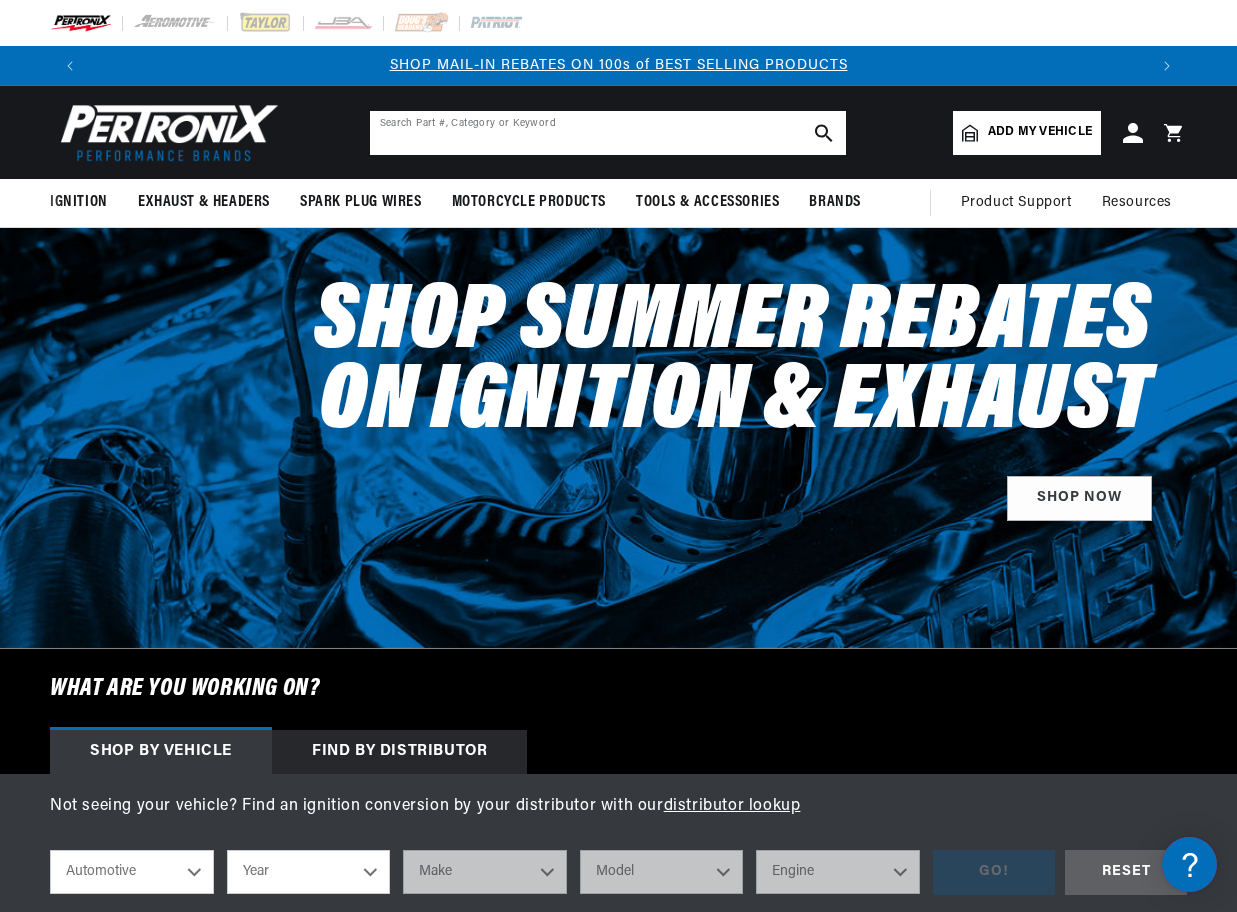 click at bounding box center [608, 133] 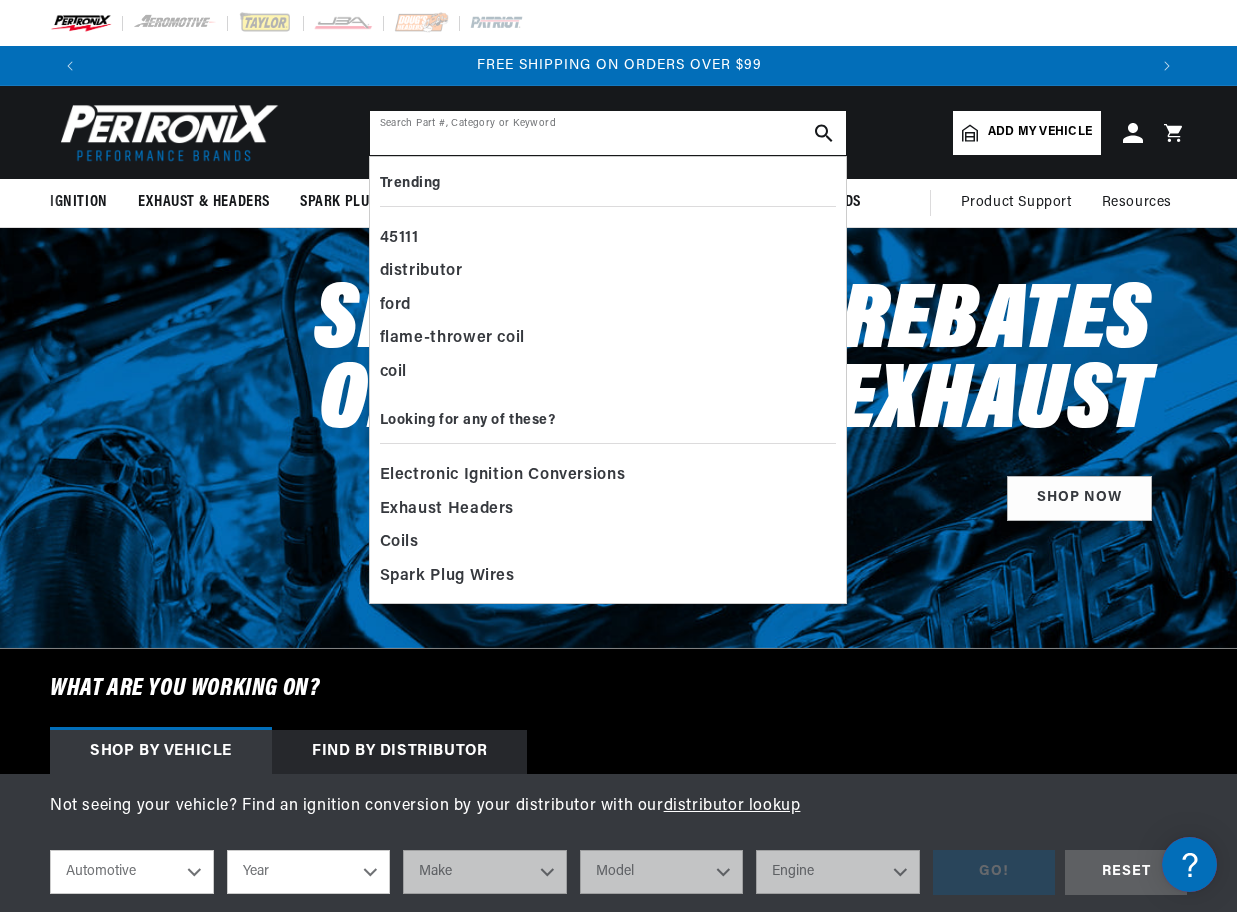 scroll, scrollTop: 0, scrollLeft: 2114, axis: horizontal 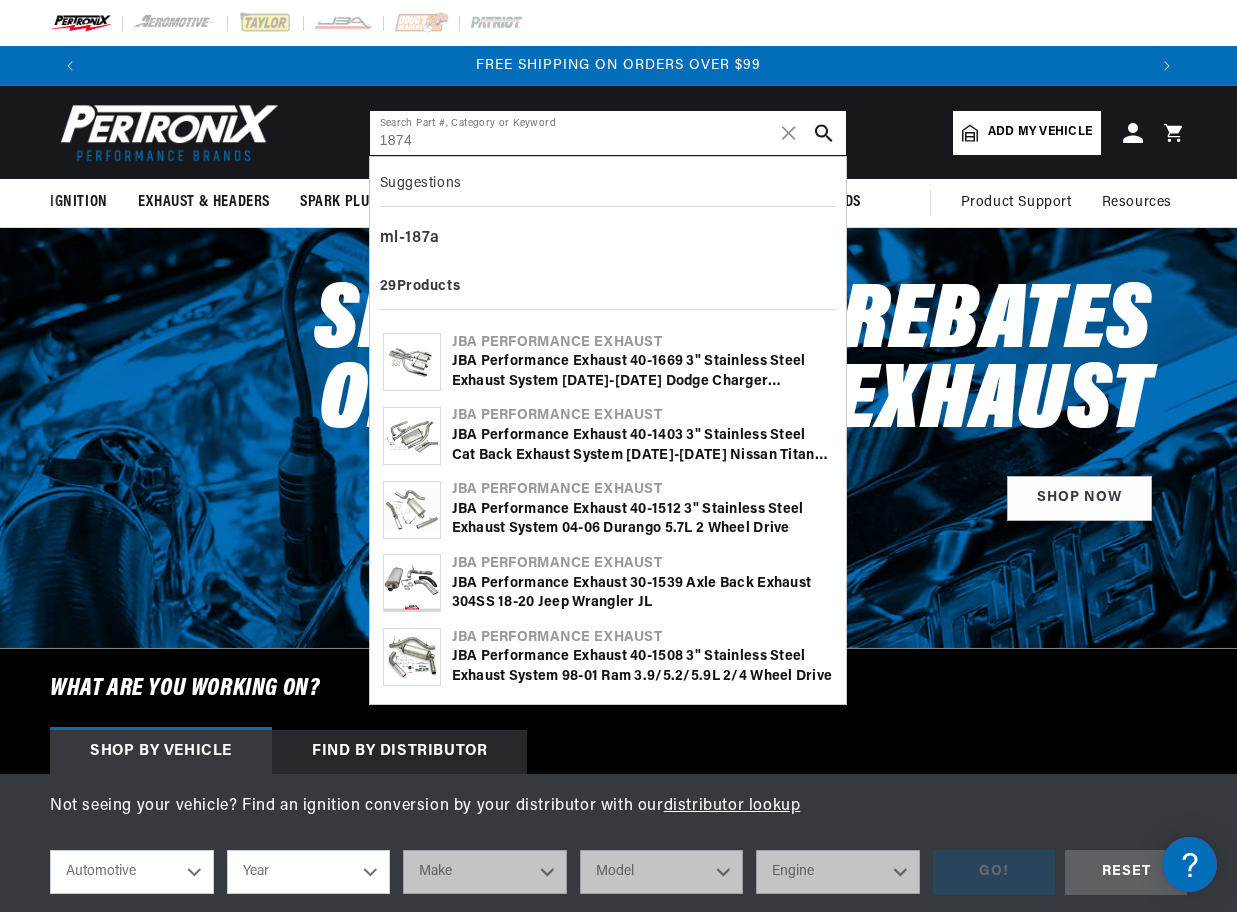 type on "1874" 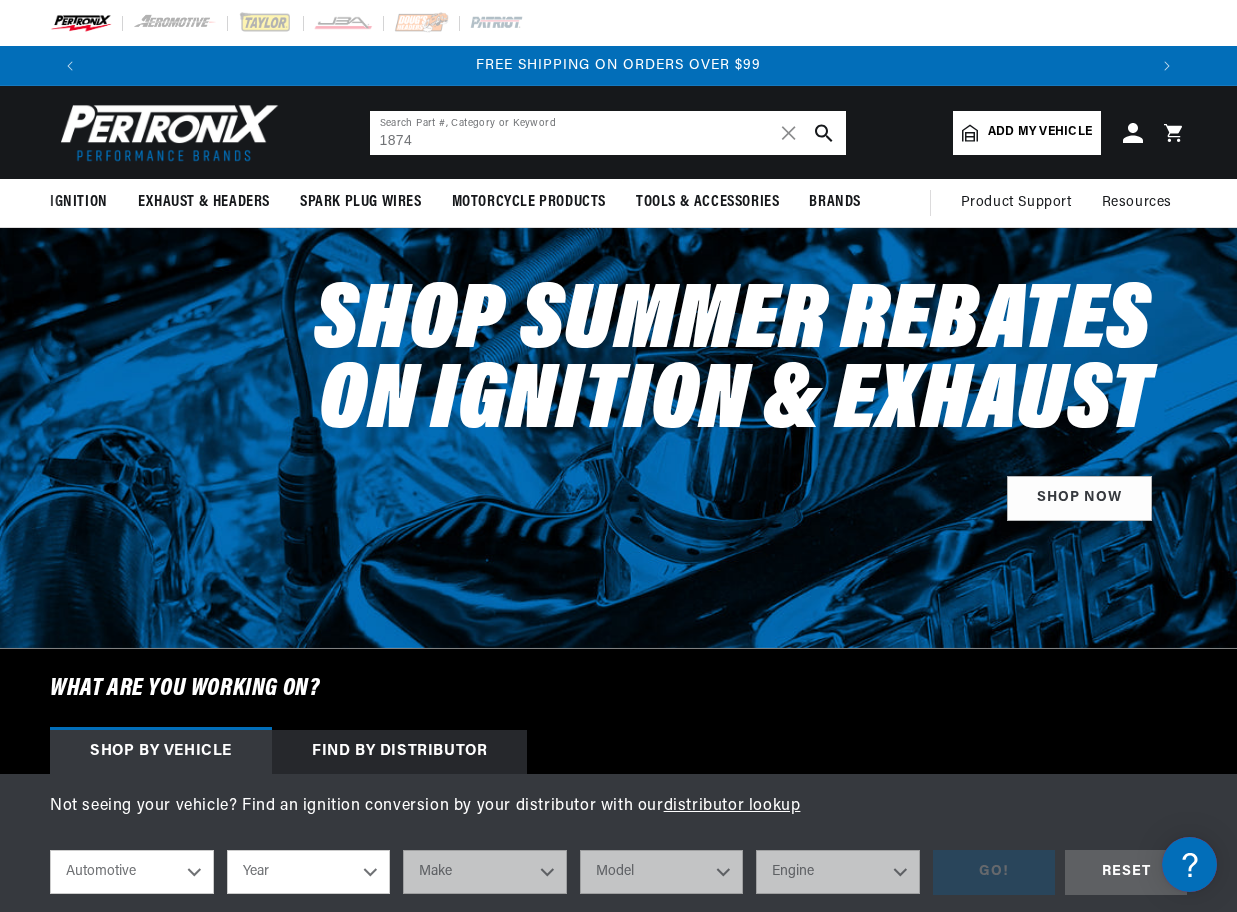scroll, scrollTop: 0, scrollLeft: 232, axis: horizontal 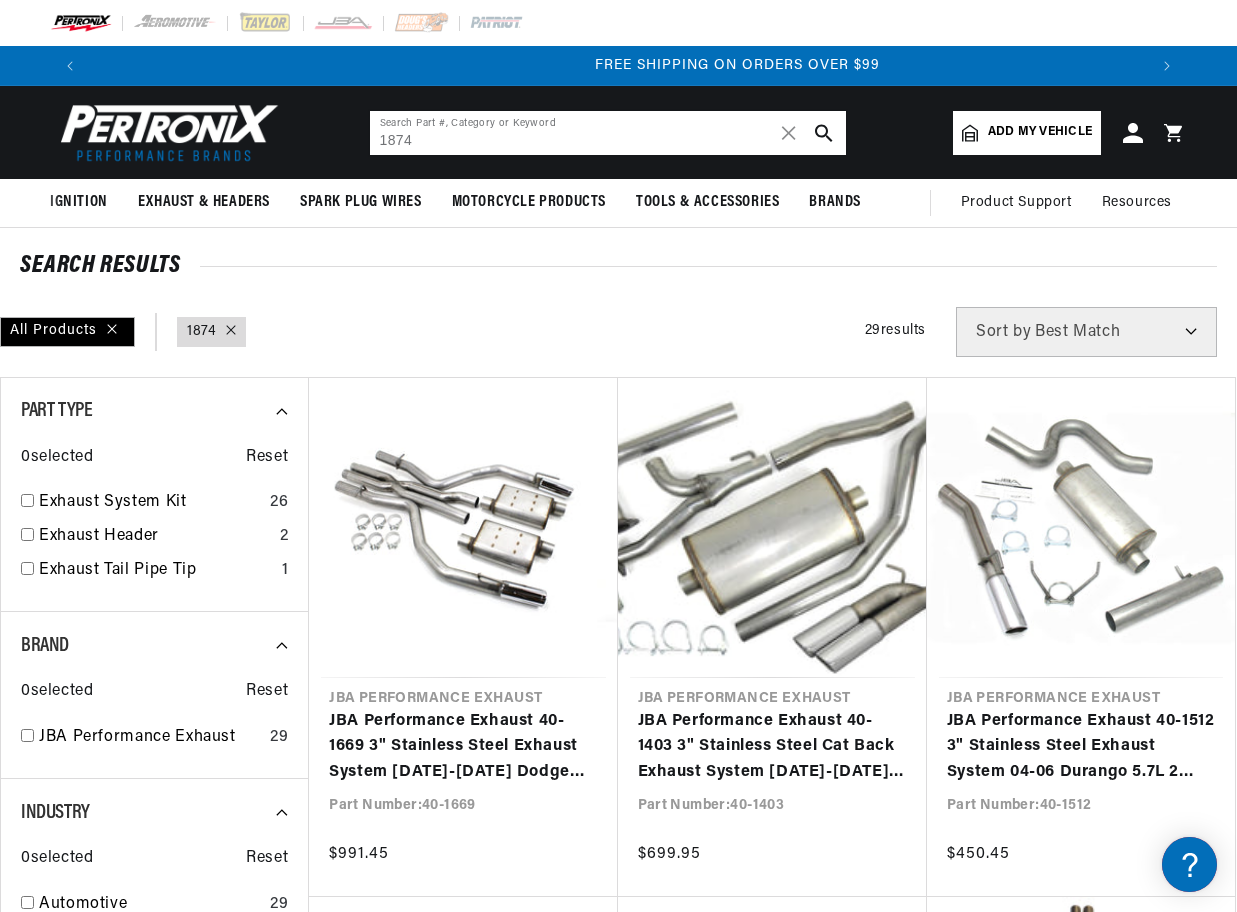 click on "1874" at bounding box center [608, 133] 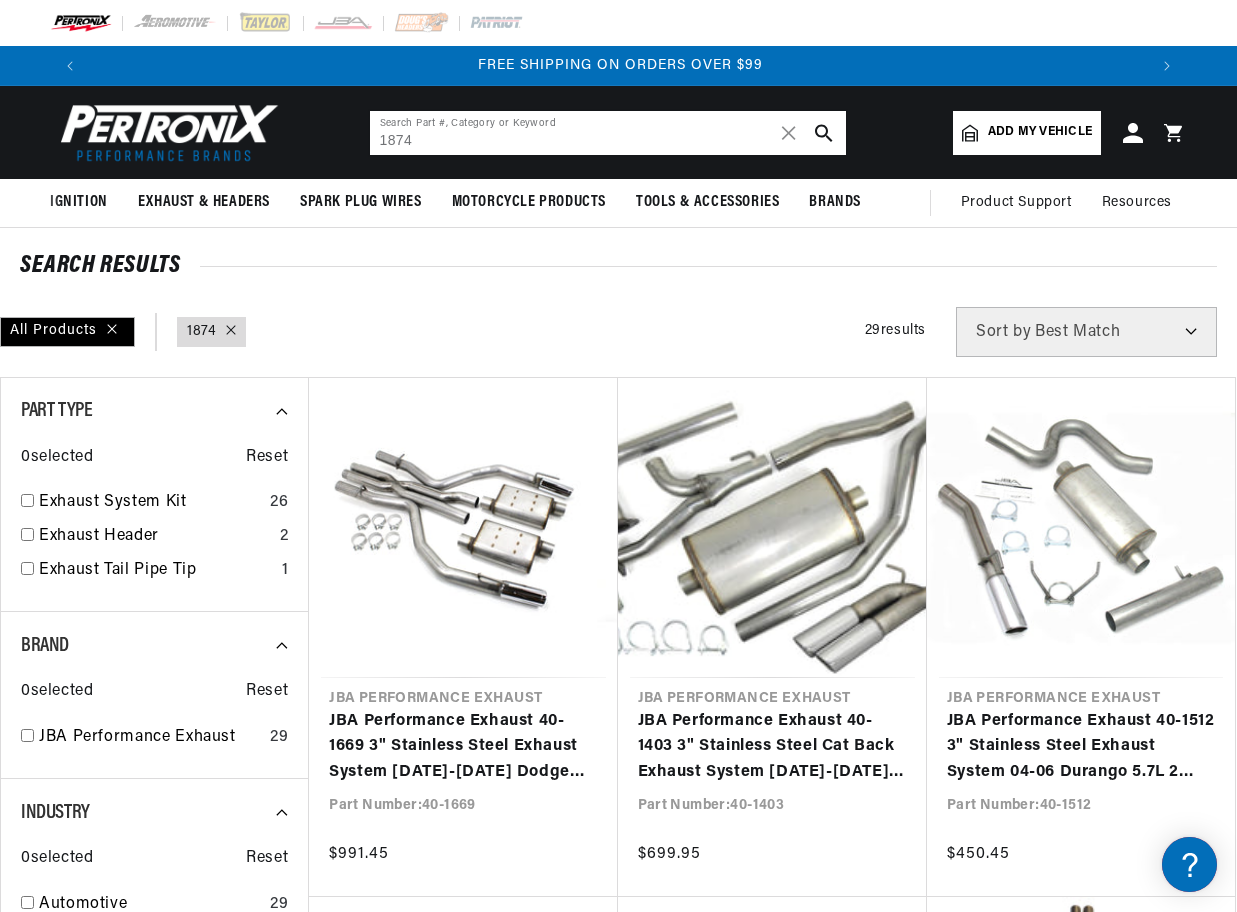 scroll, scrollTop: 0, scrollLeft: 2114, axis: horizontal 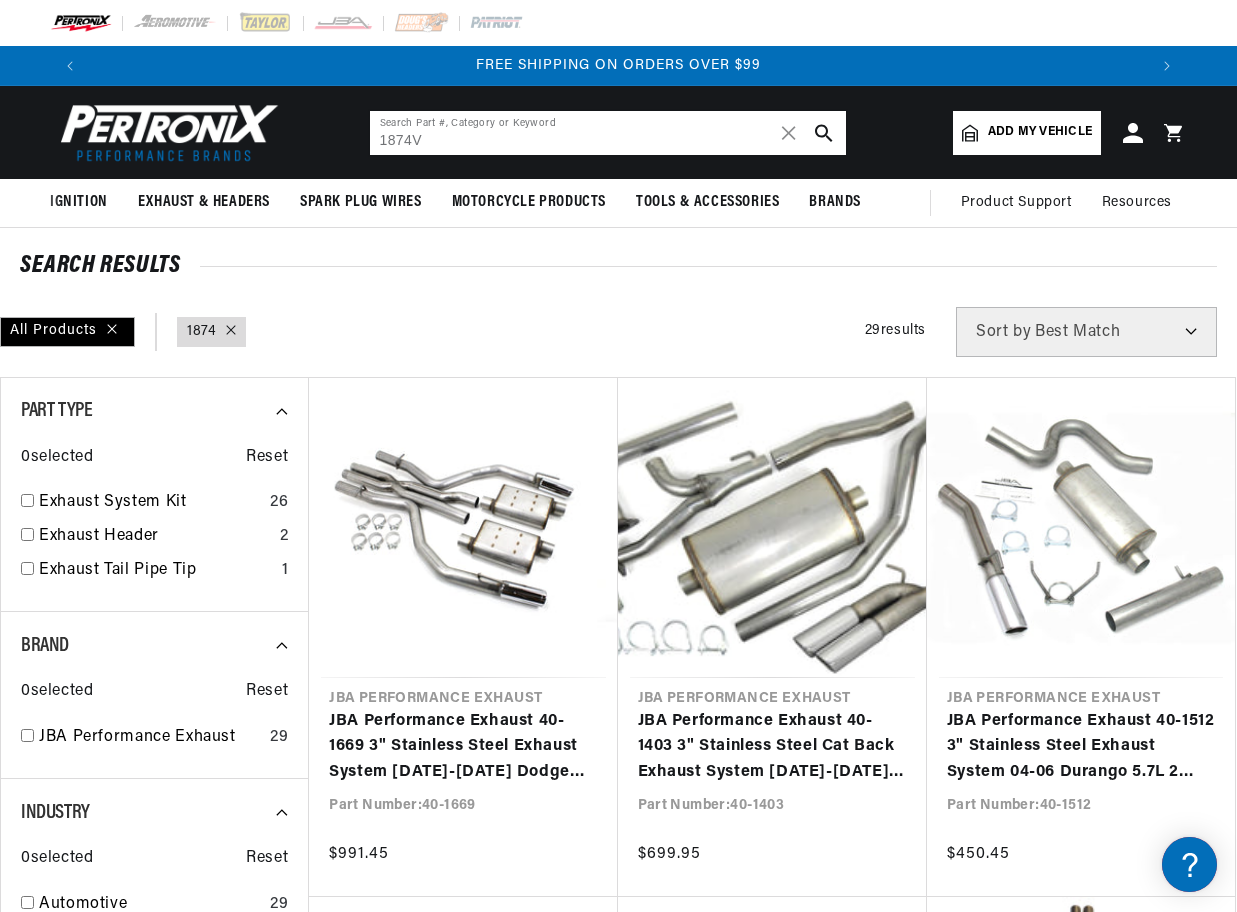 type on "1874V" 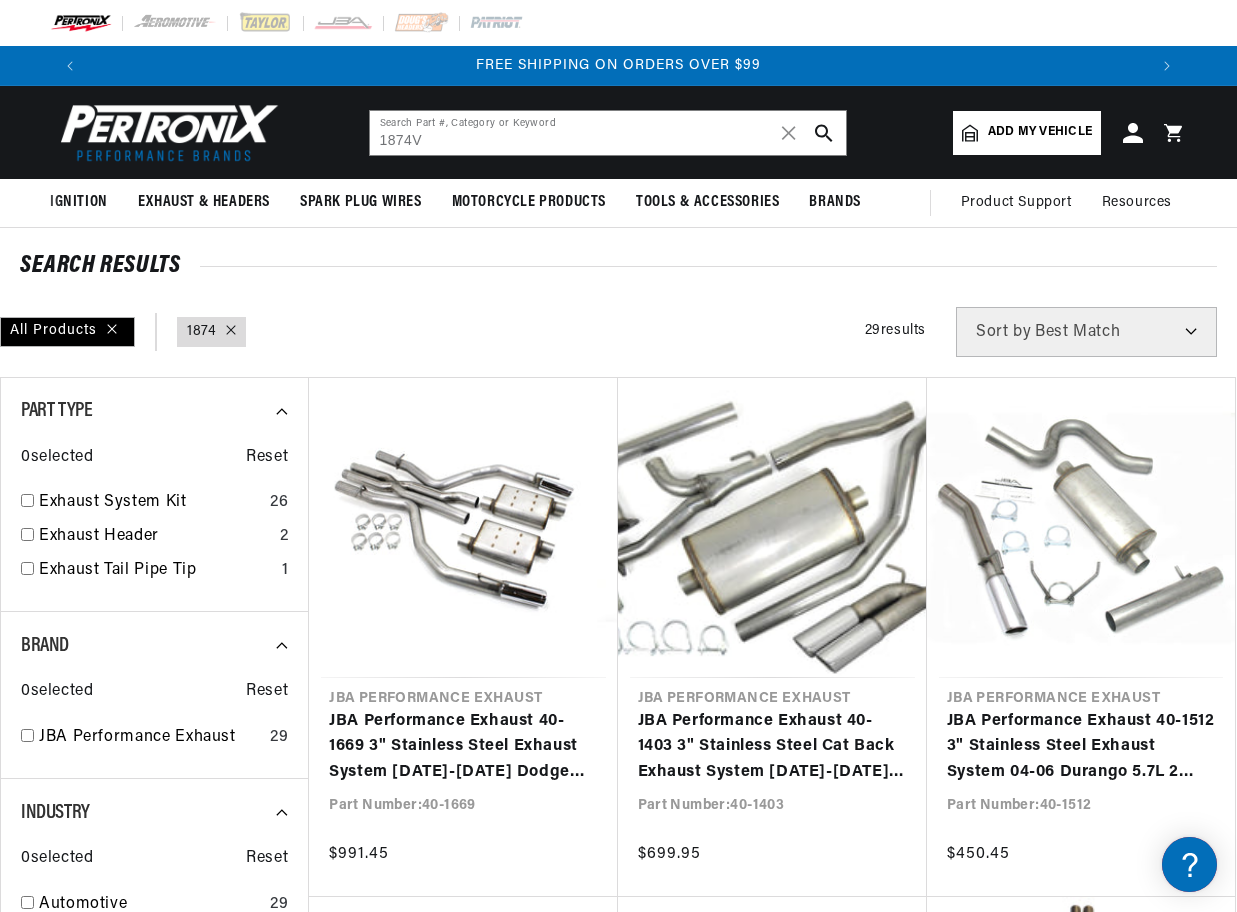 click 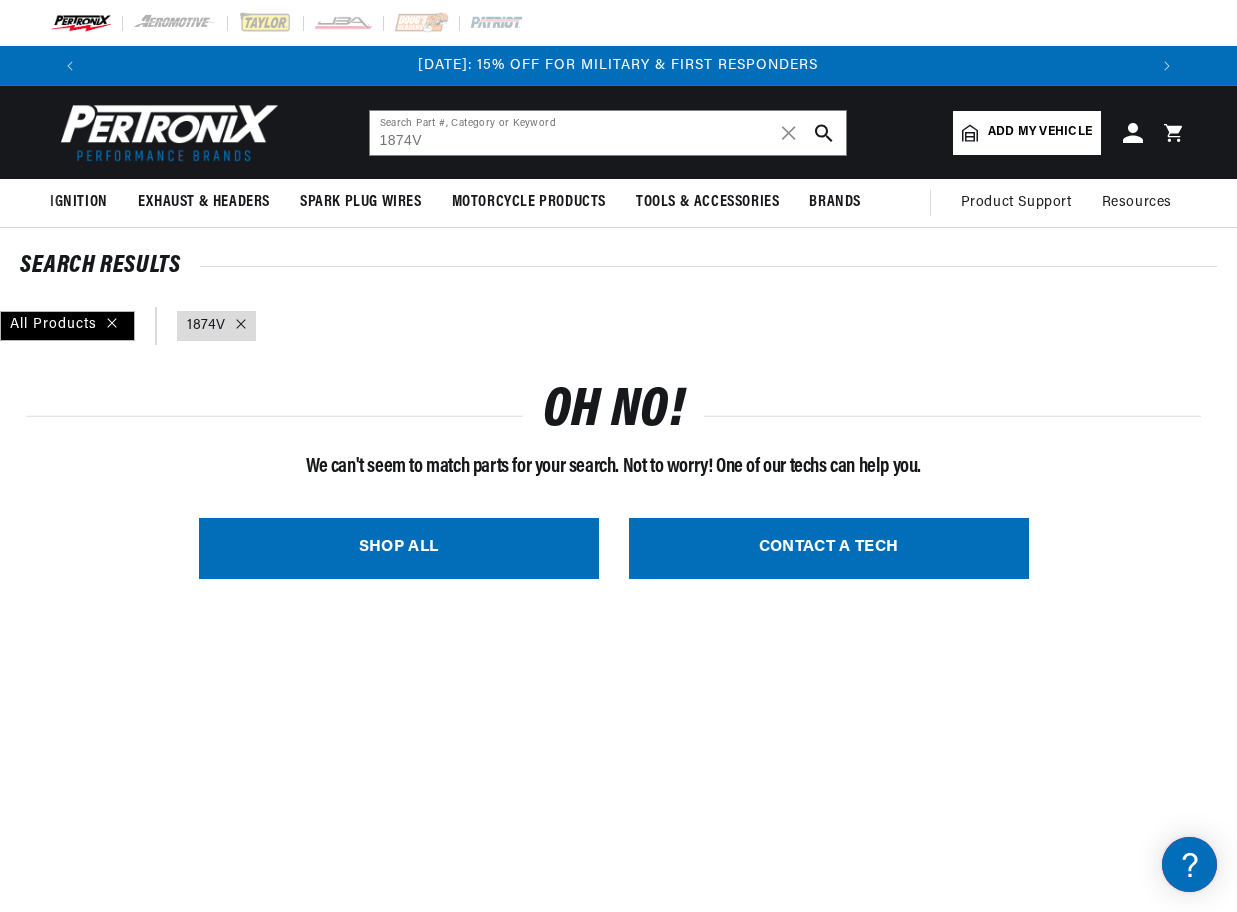 scroll, scrollTop: 0, scrollLeft: 0, axis: both 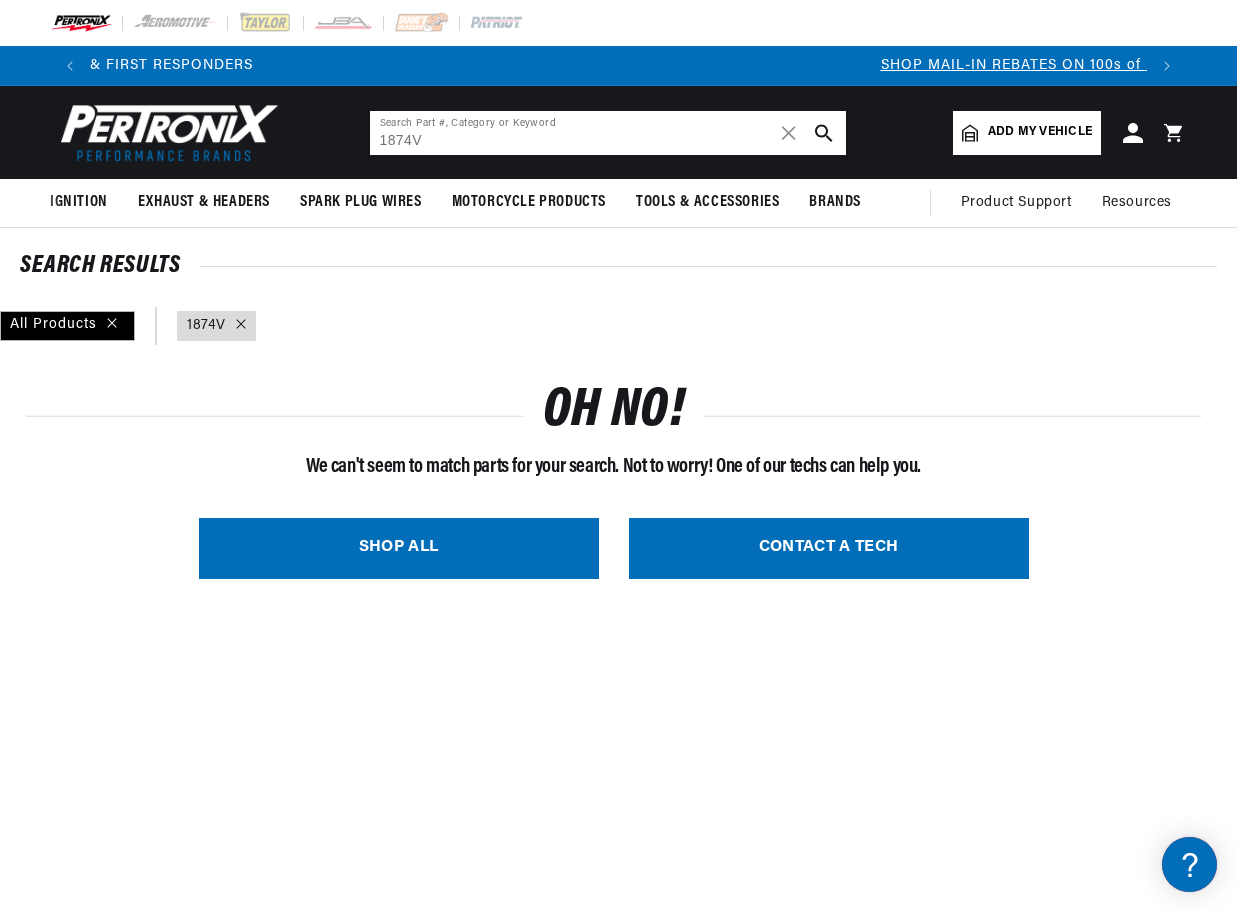 click on "1874V" at bounding box center [608, 133] 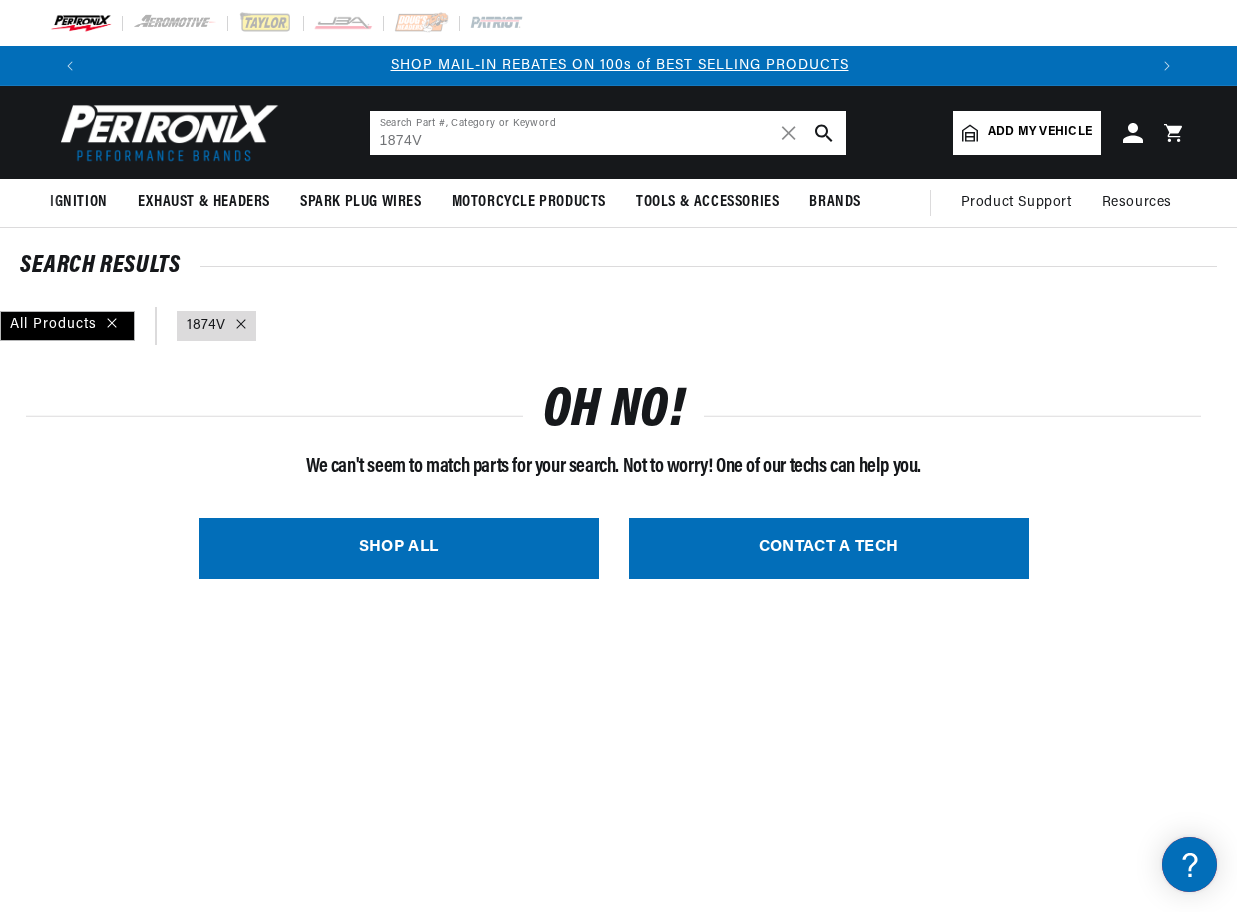 scroll, scrollTop: 0, scrollLeft: 1057, axis: horizontal 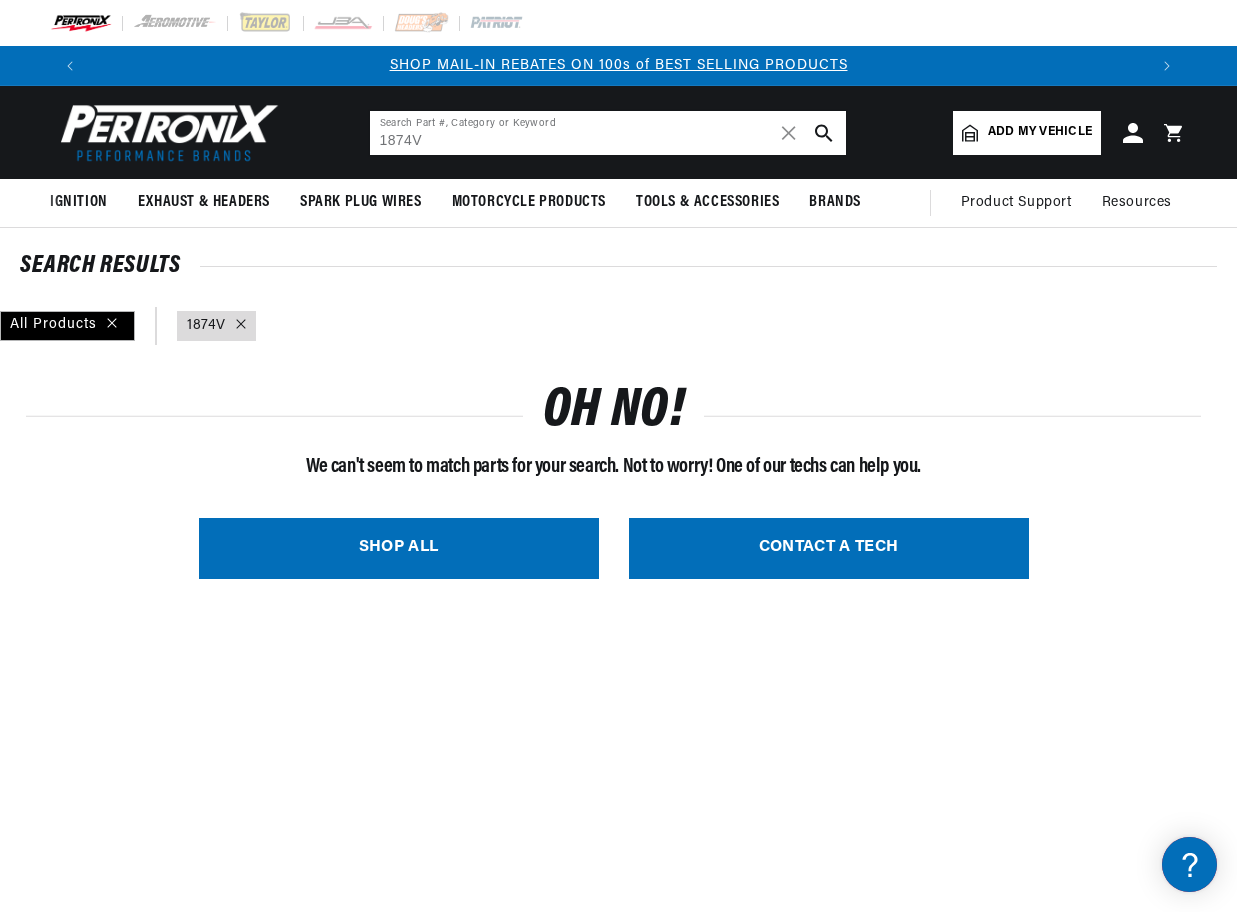 click on "1874V" at bounding box center [608, 133] 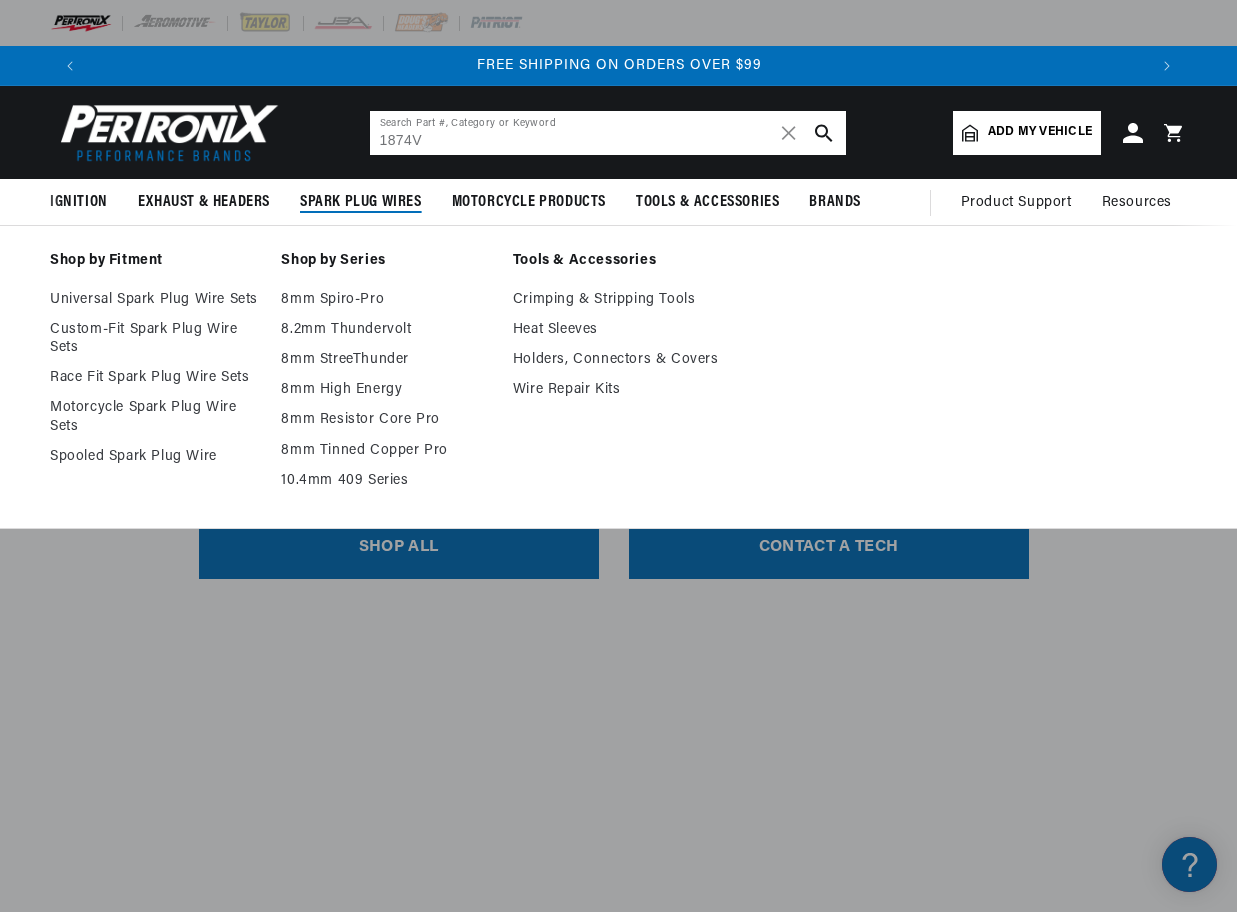 scroll, scrollTop: 0, scrollLeft: 2114, axis: horizontal 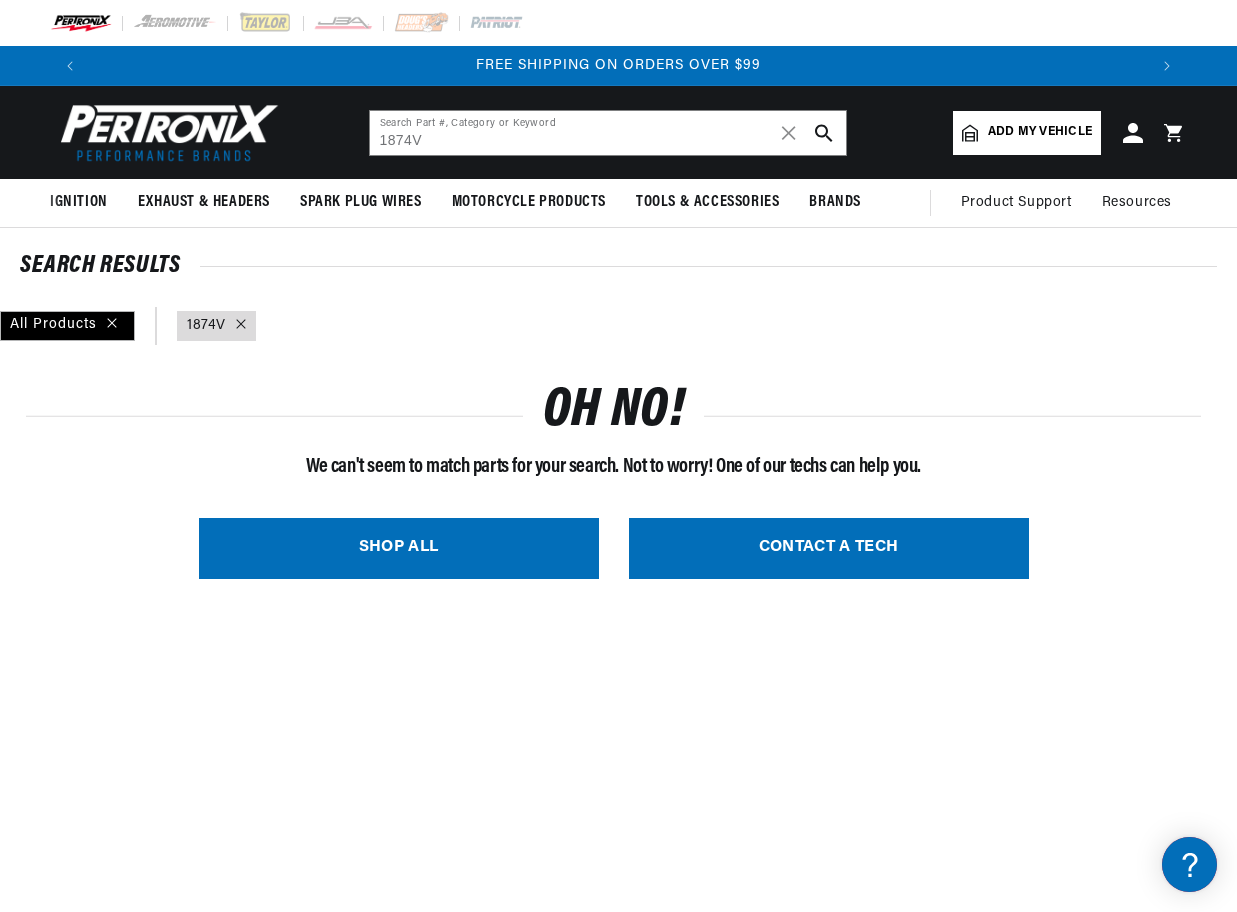 click at bounding box center (236, 326) 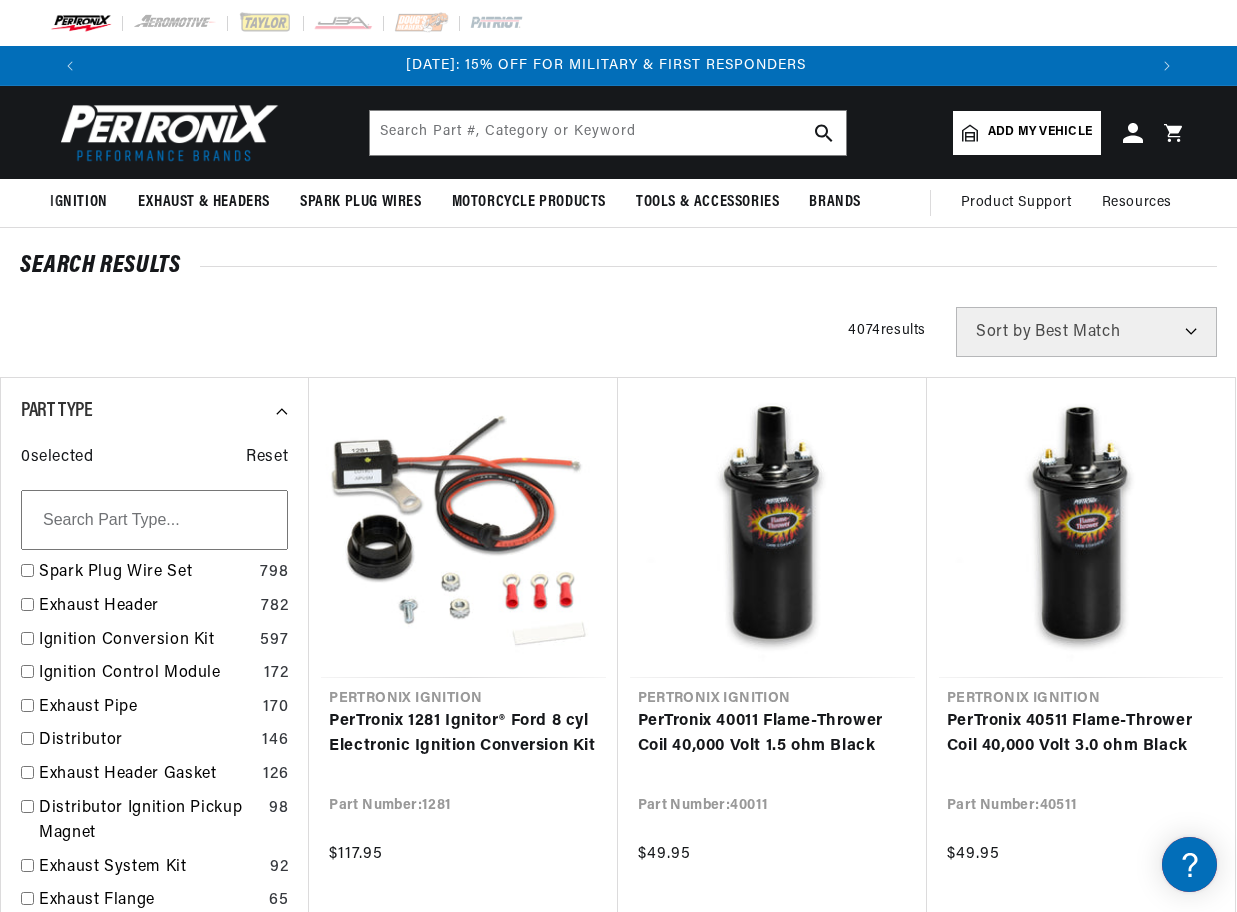 scroll, scrollTop: 0, scrollLeft: 0, axis: both 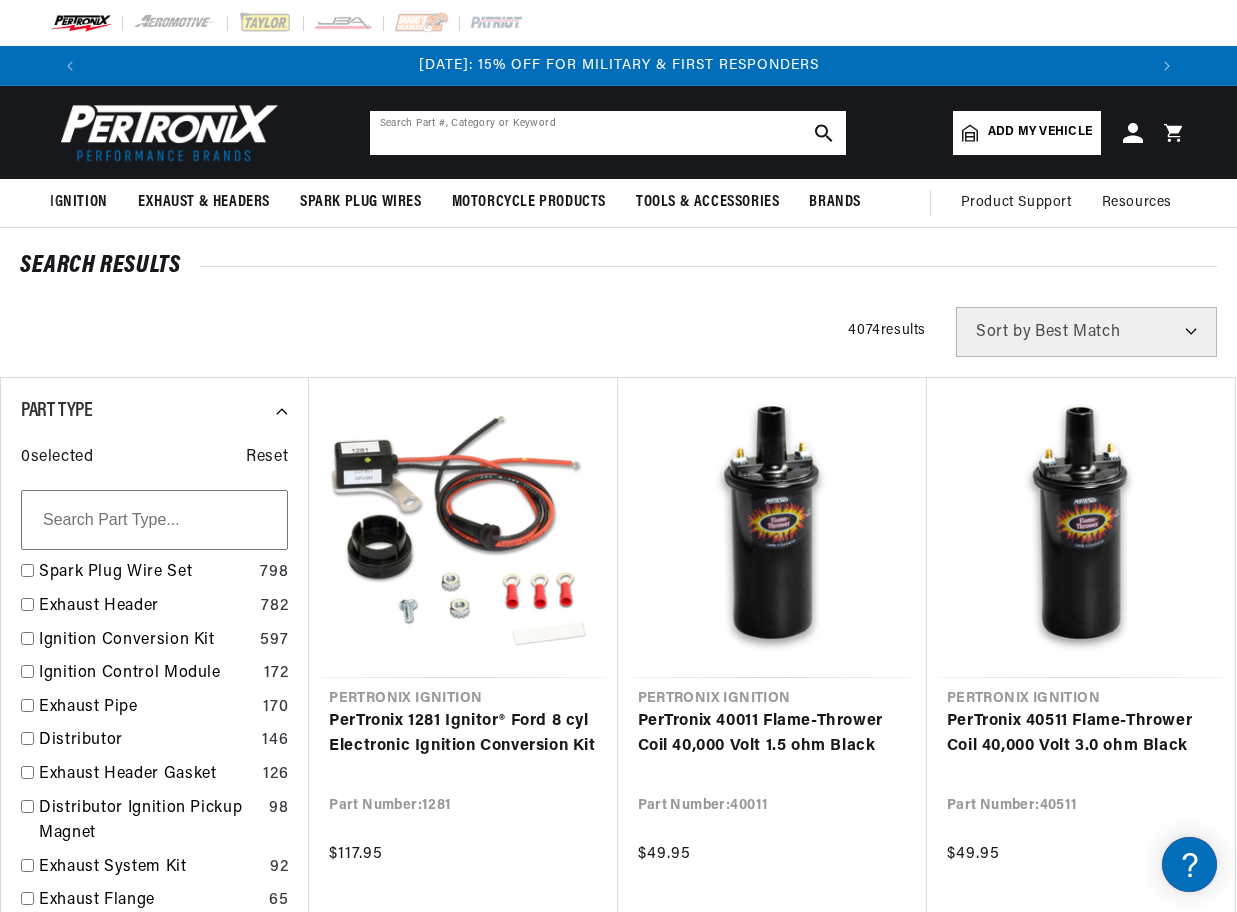 click at bounding box center [608, 133] 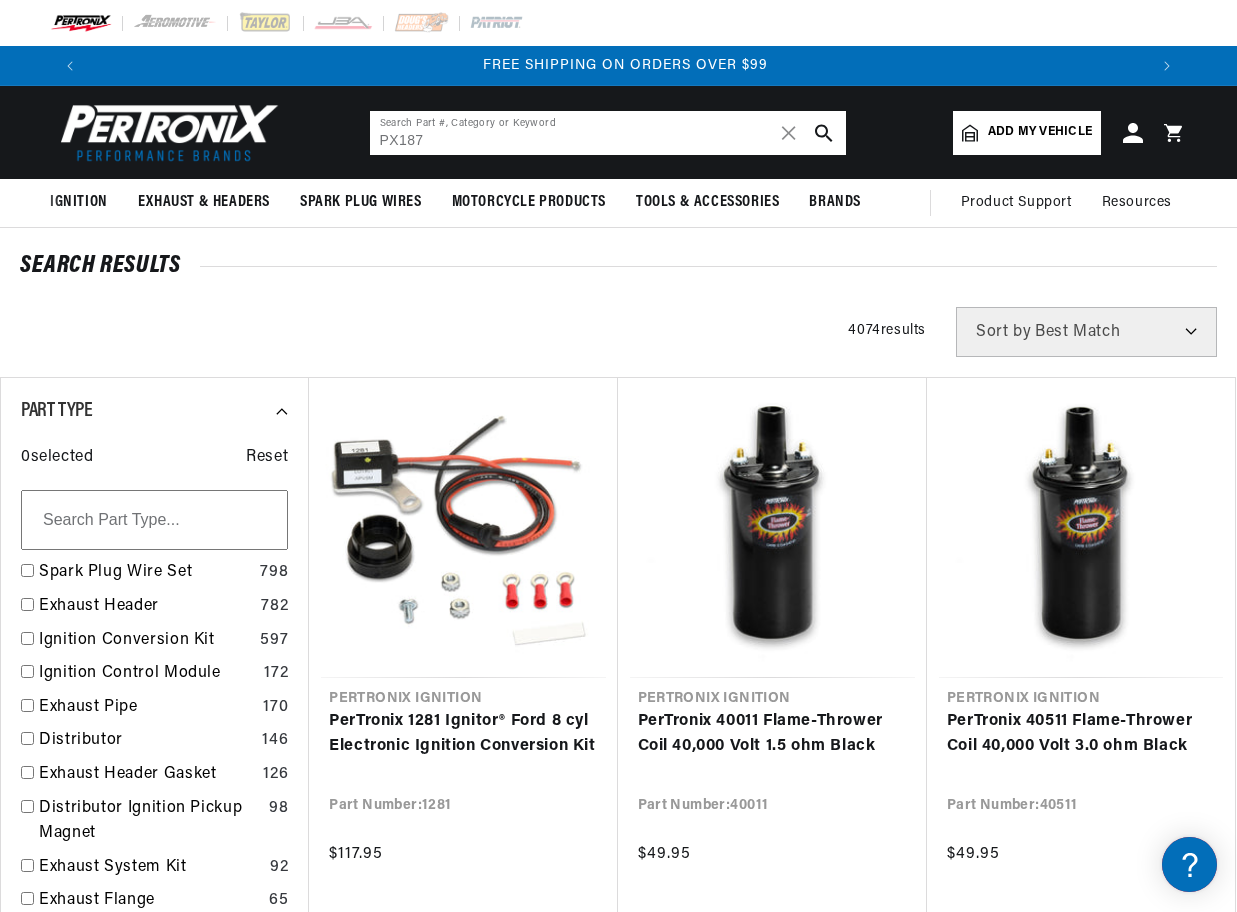 scroll, scrollTop: 0, scrollLeft: 2114, axis: horizontal 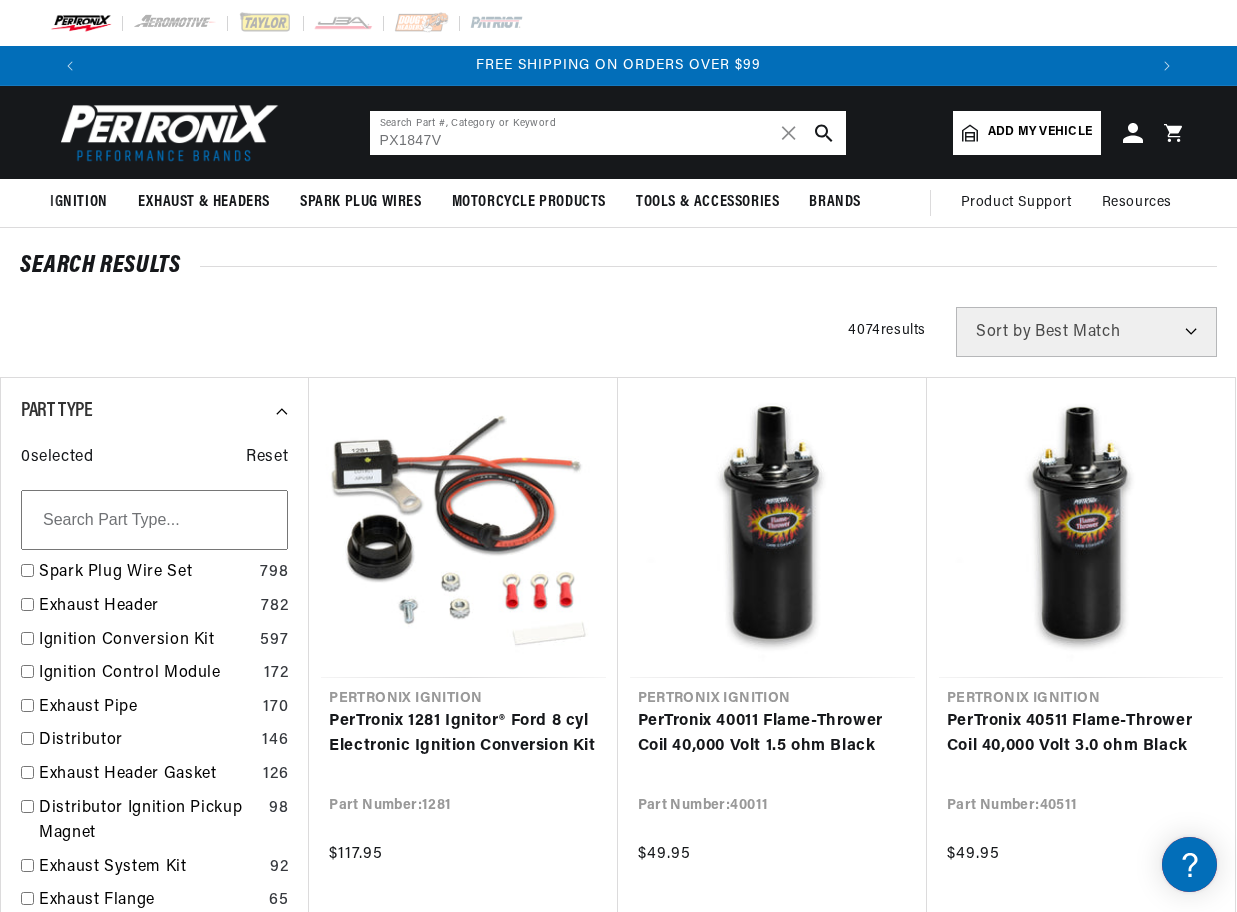 type on "PX1847V" 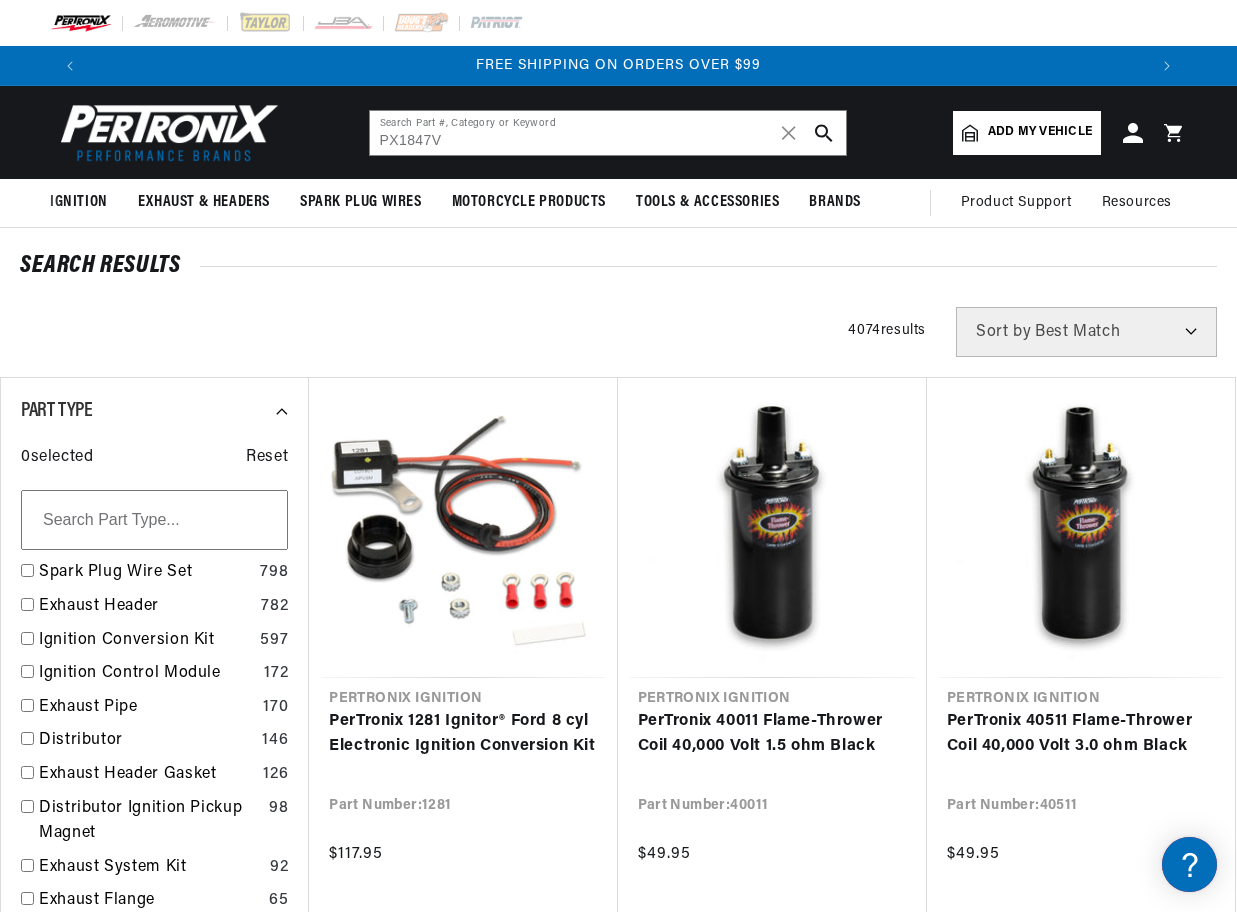 click 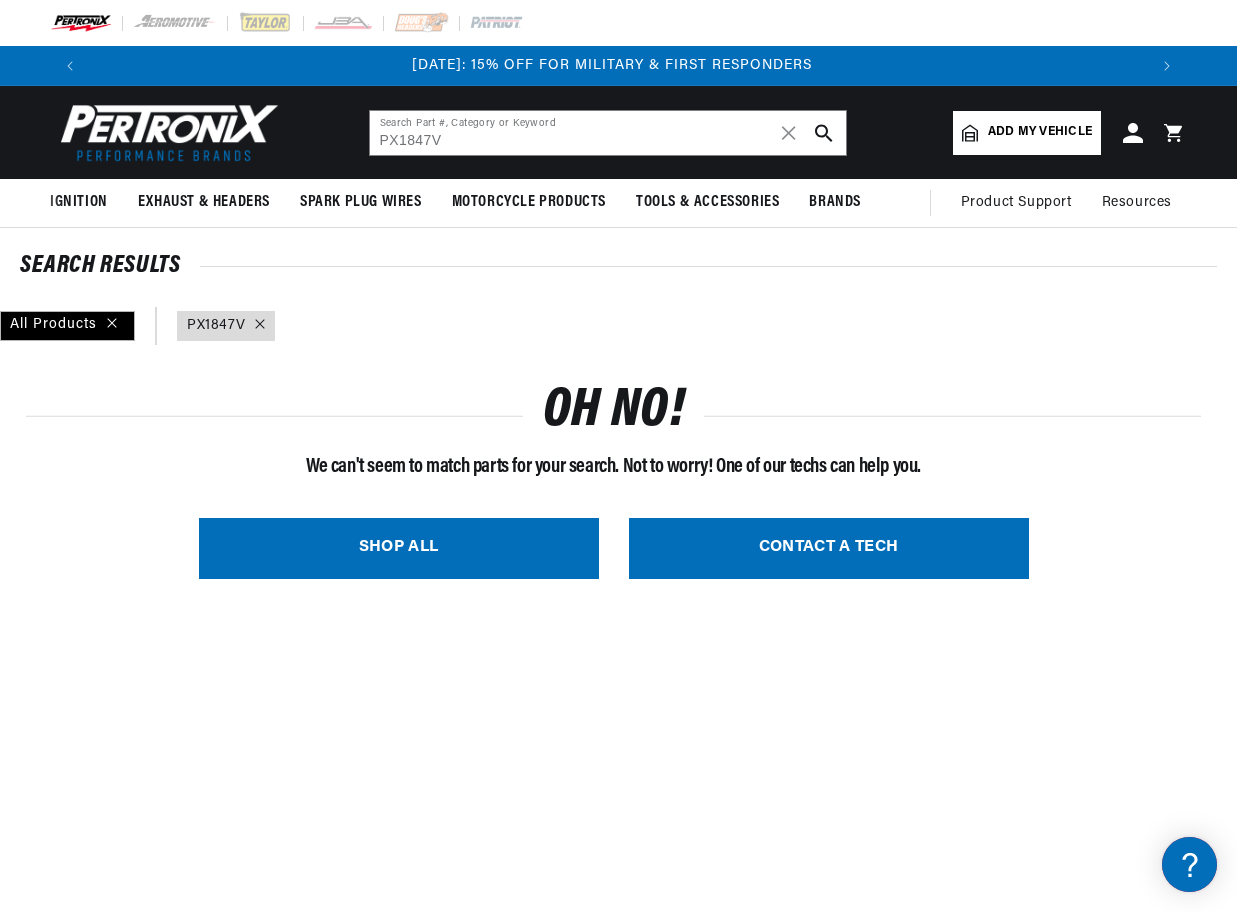 scroll, scrollTop: 0, scrollLeft: 0, axis: both 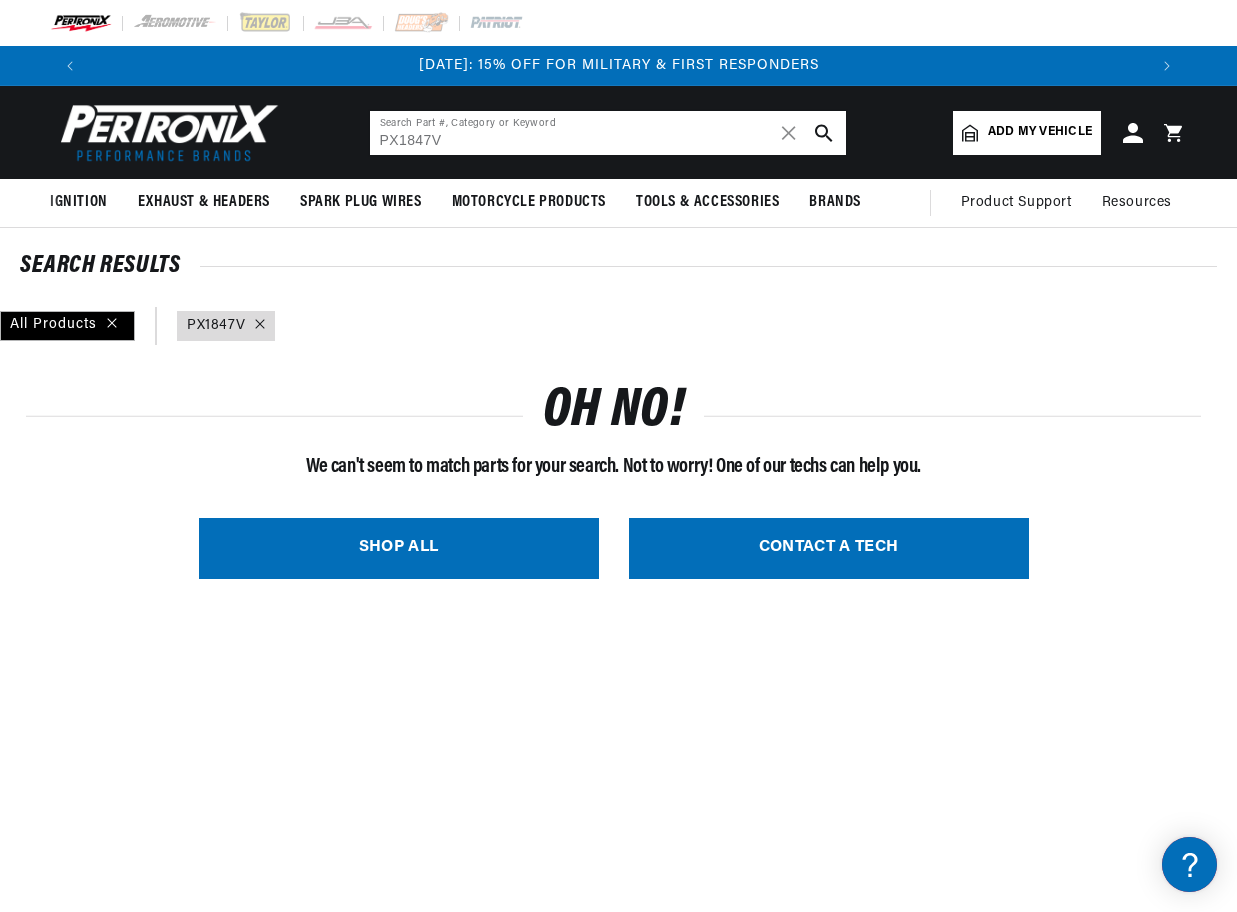 click on "PX1847V" at bounding box center (608, 133) 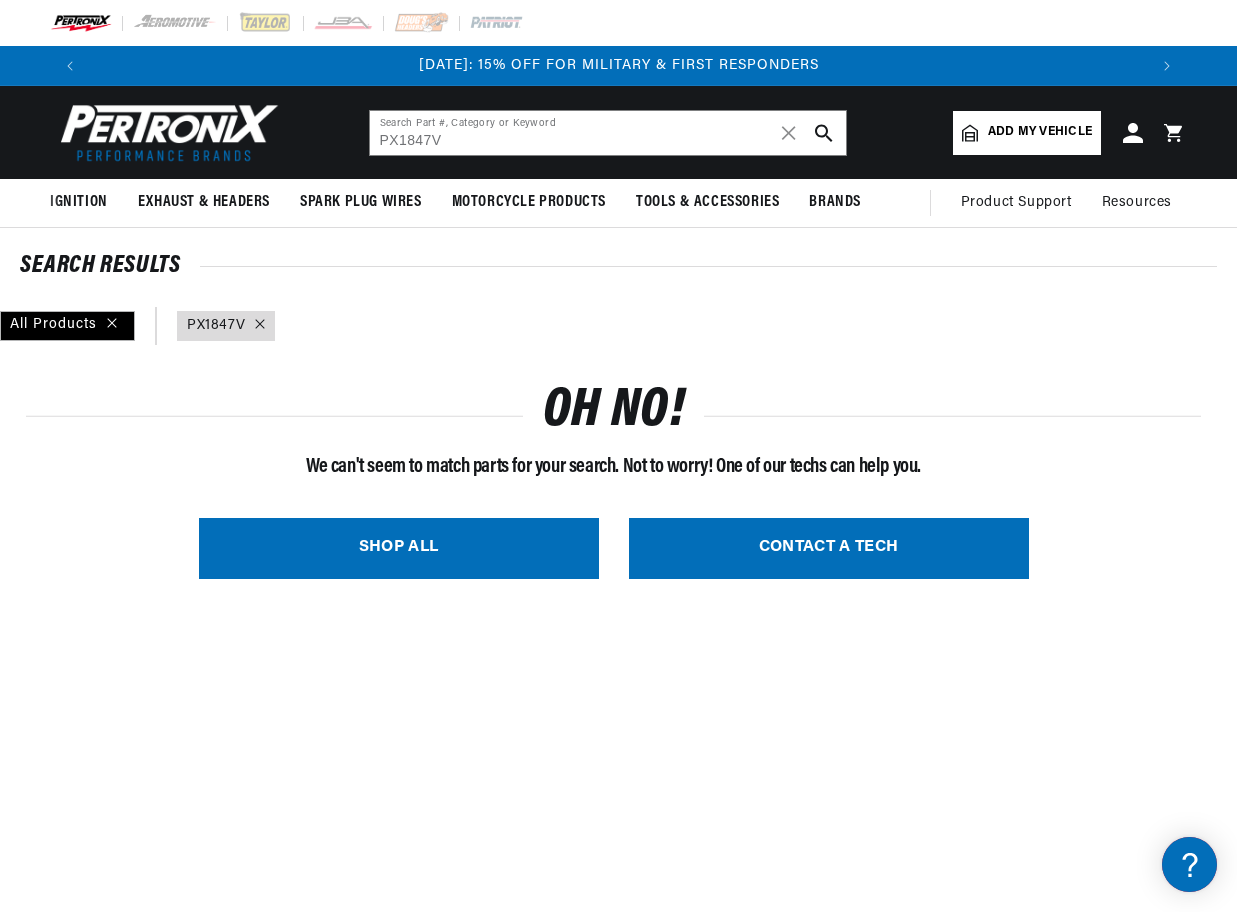 click 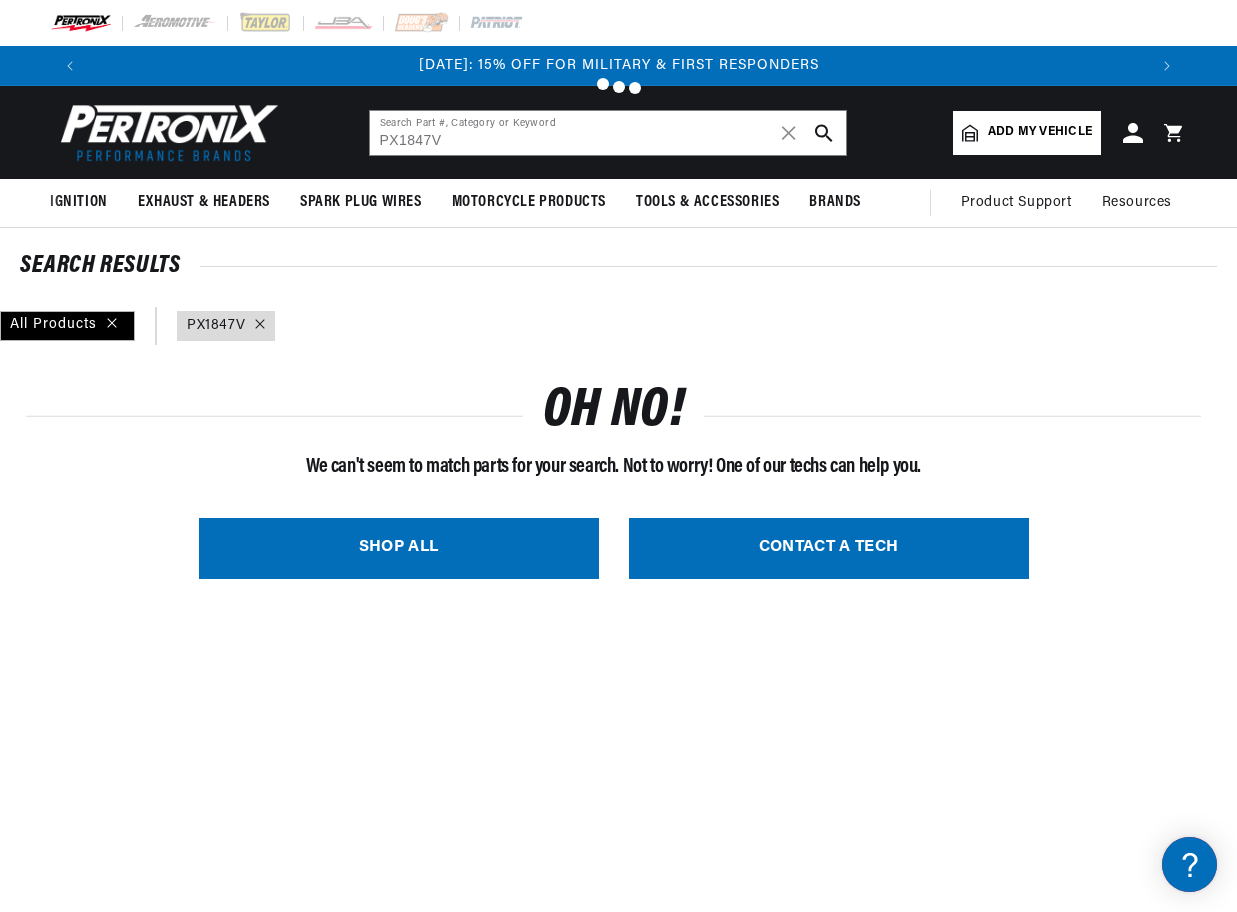 type 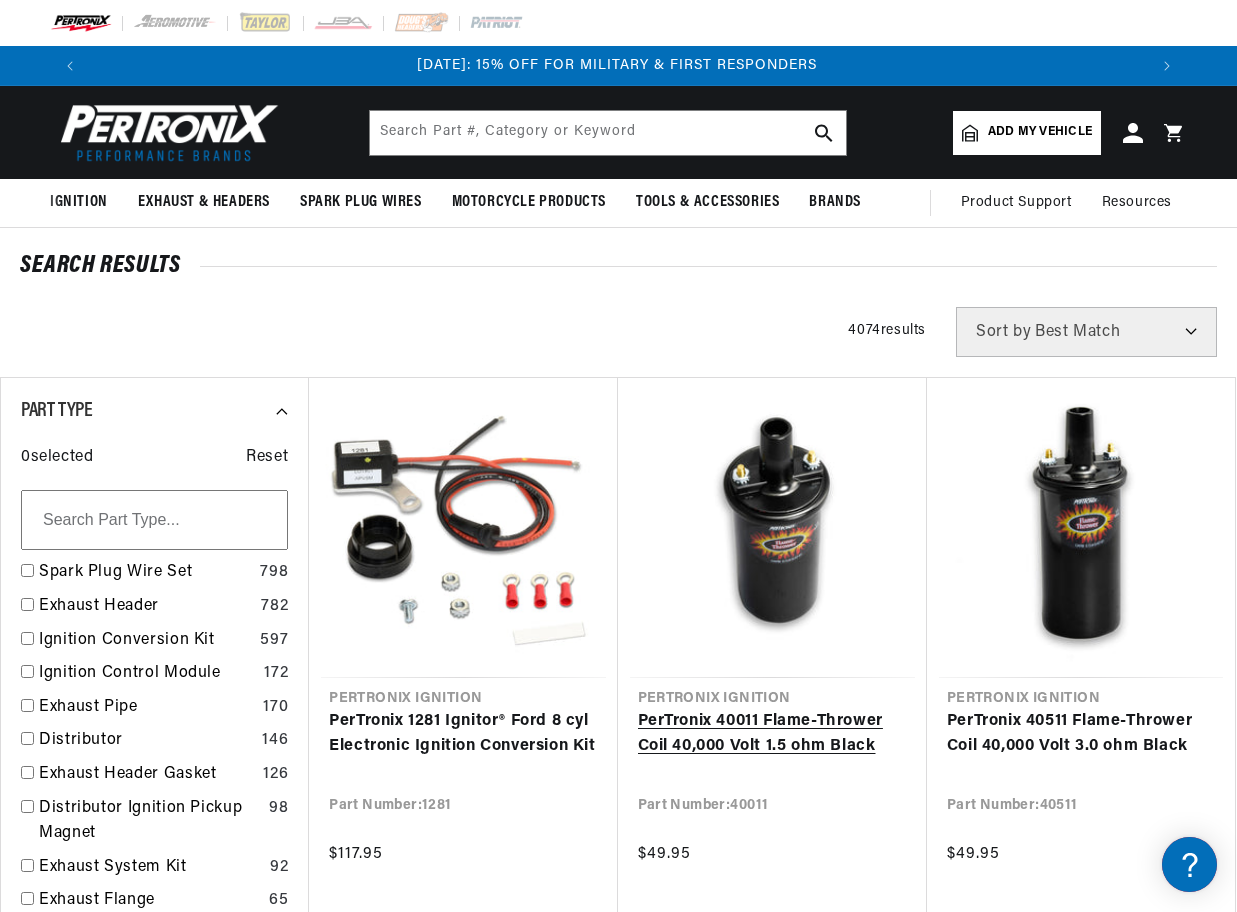scroll, scrollTop: 0, scrollLeft: 0, axis: both 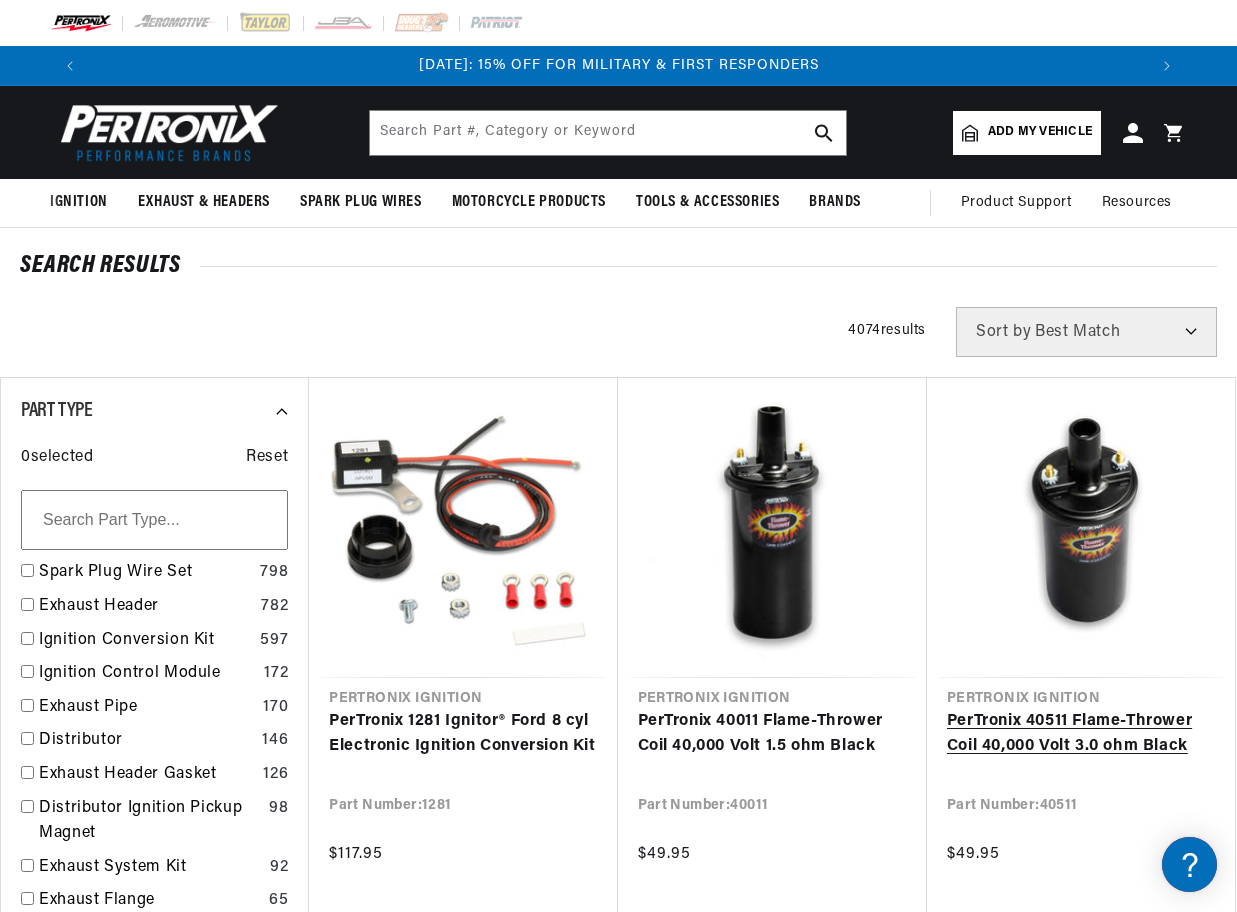 click on "PerTronix 40511 Flame-Thrower Coil 40,000 Volt 3.0 ohm Black" at bounding box center [1081, 734] 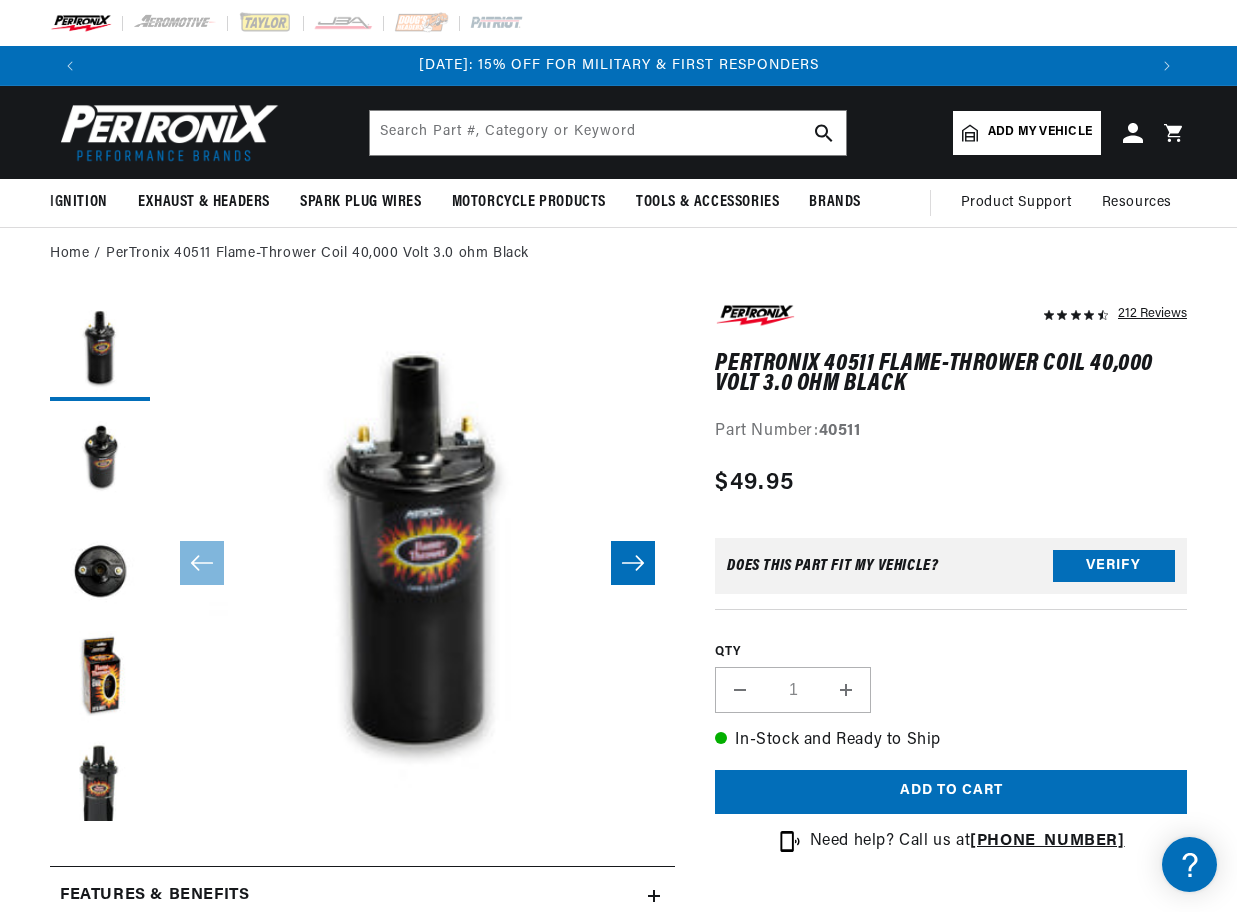 scroll, scrollTop: 0, scrollLeft: 0, axis: both 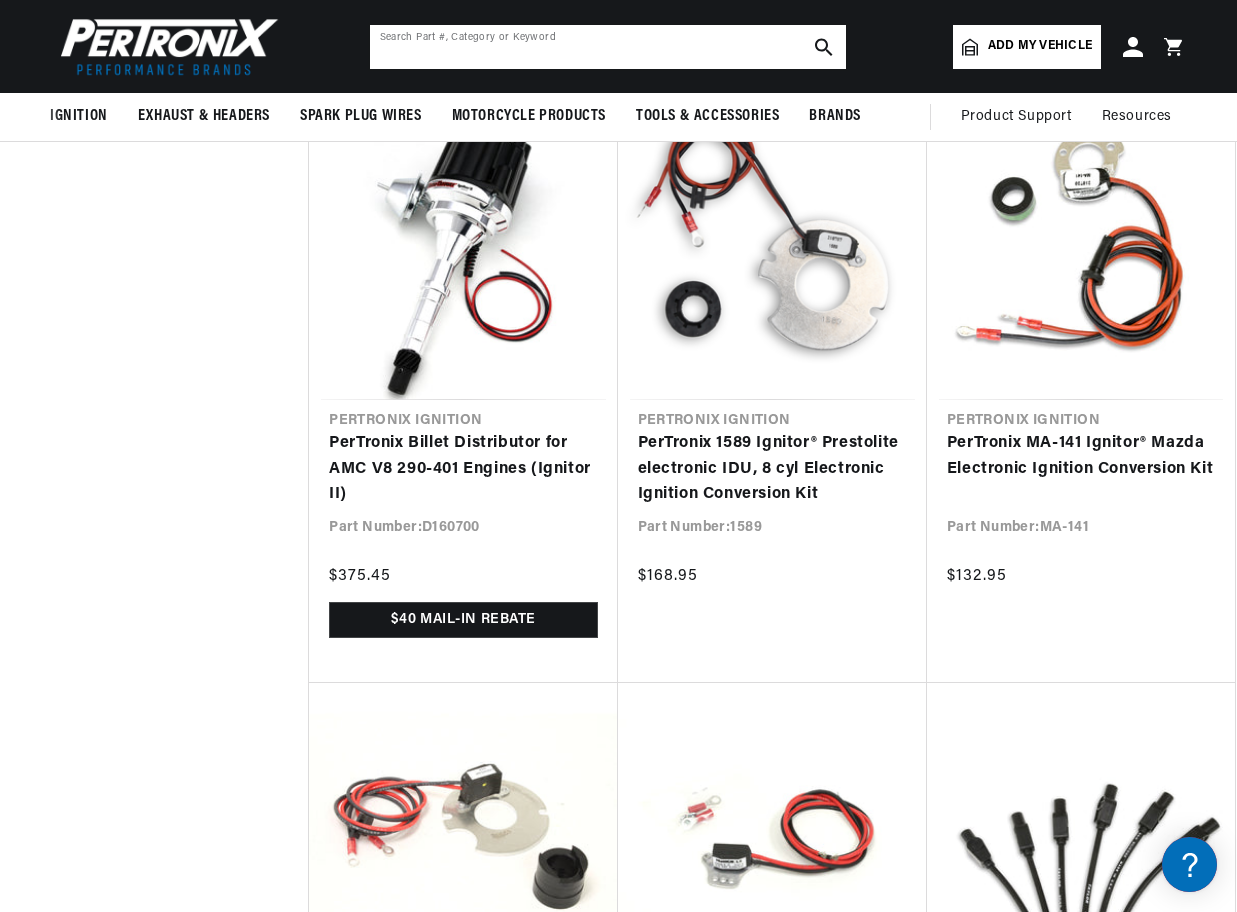 click at bounding box center [608, 47] 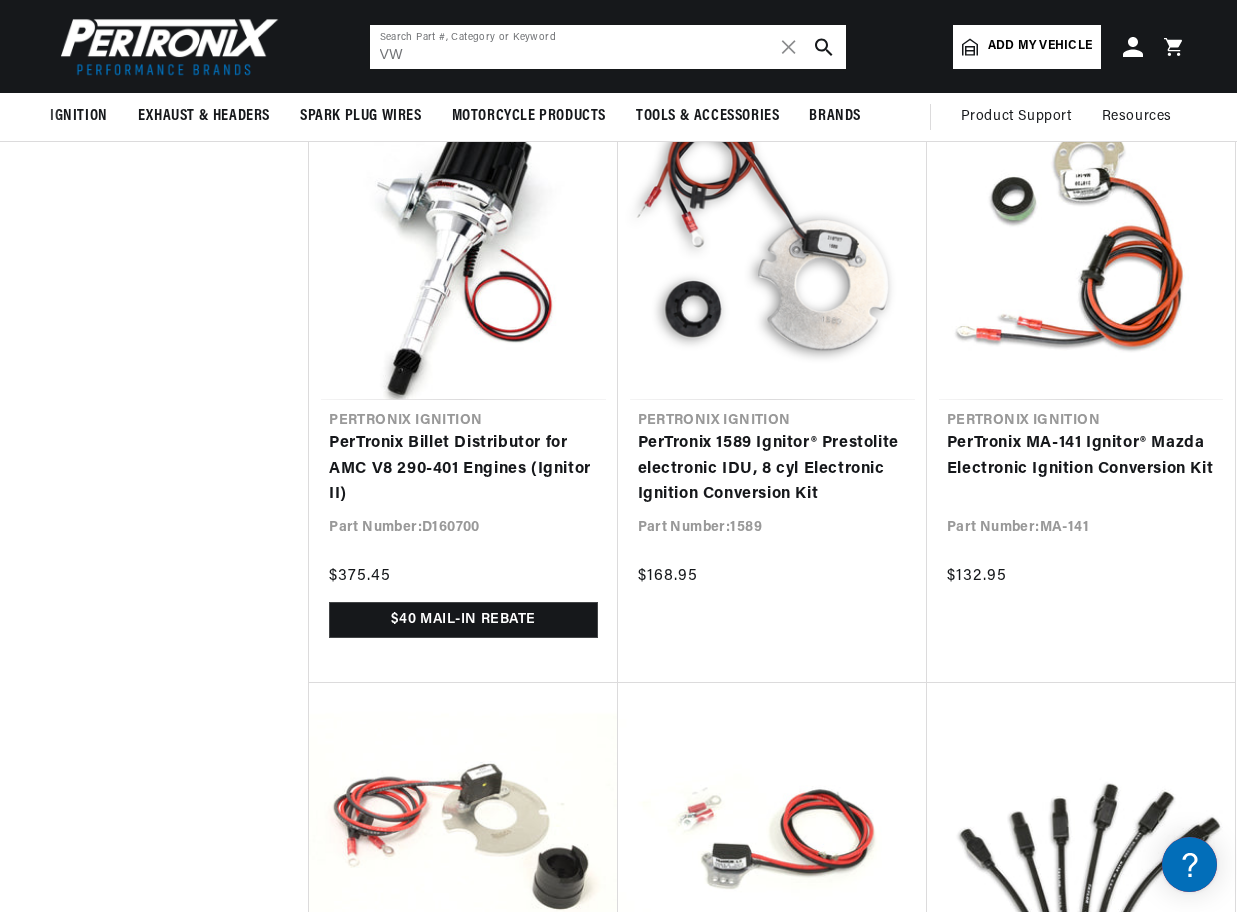 type on "VW" 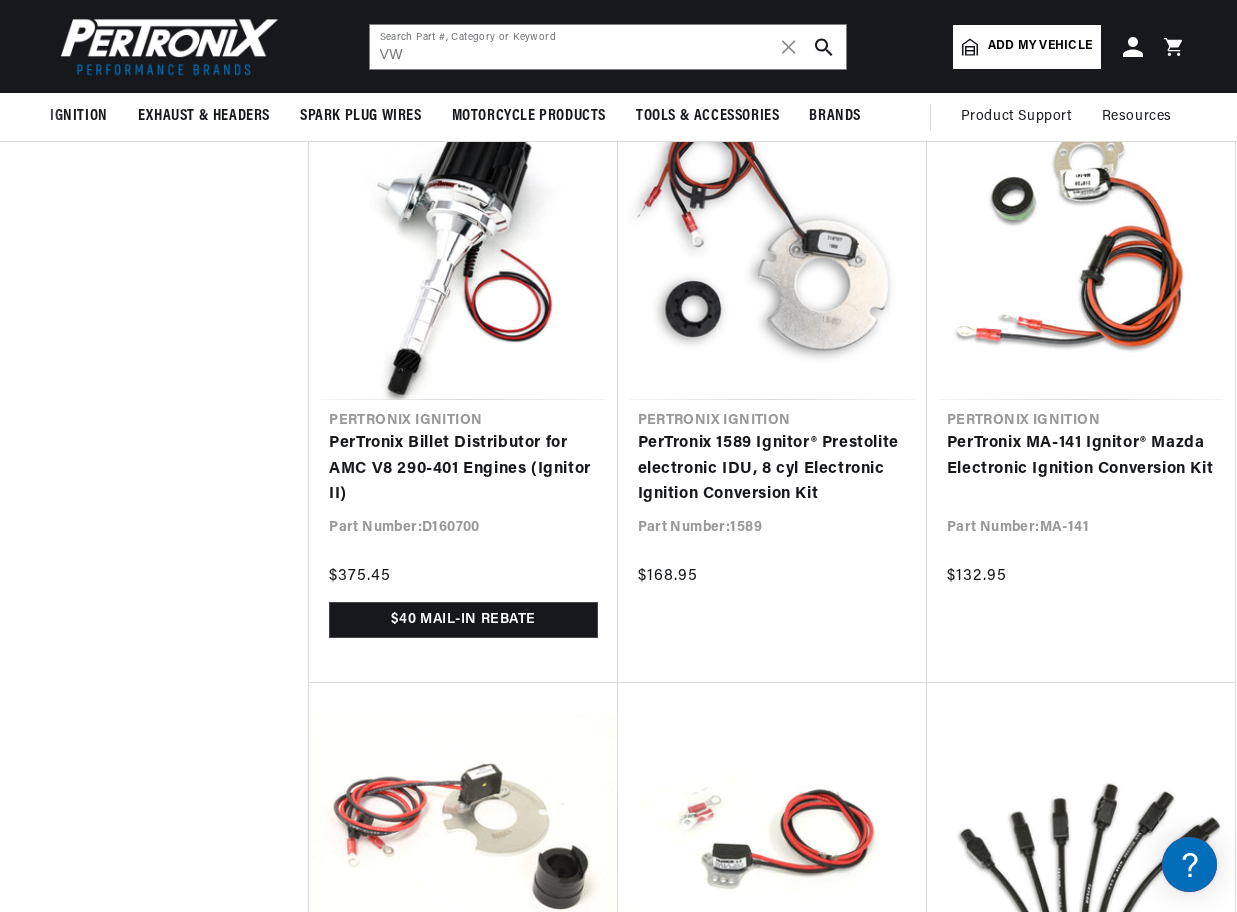 click 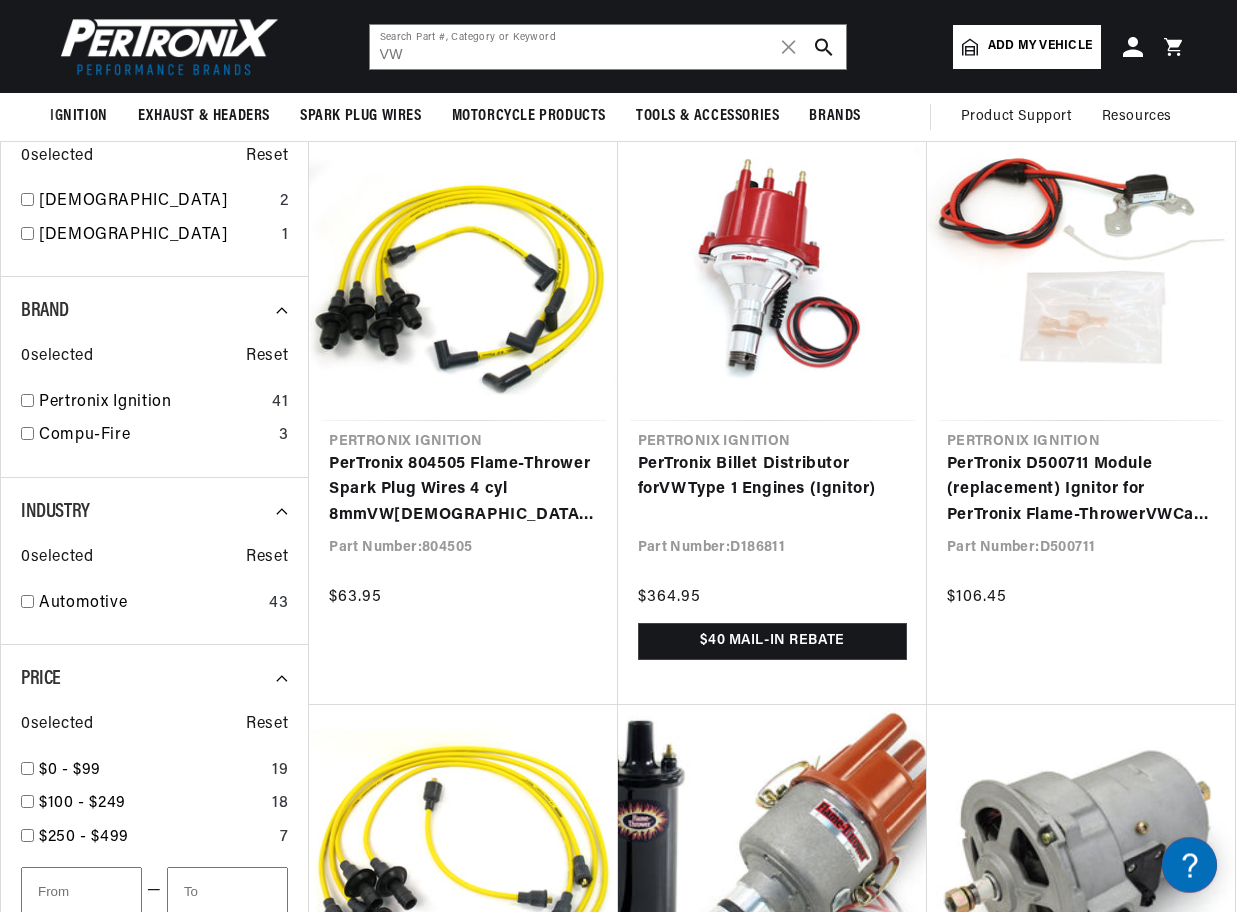 scroll, scrollTop: 500, scrollLeft: 0, axis: vertical 